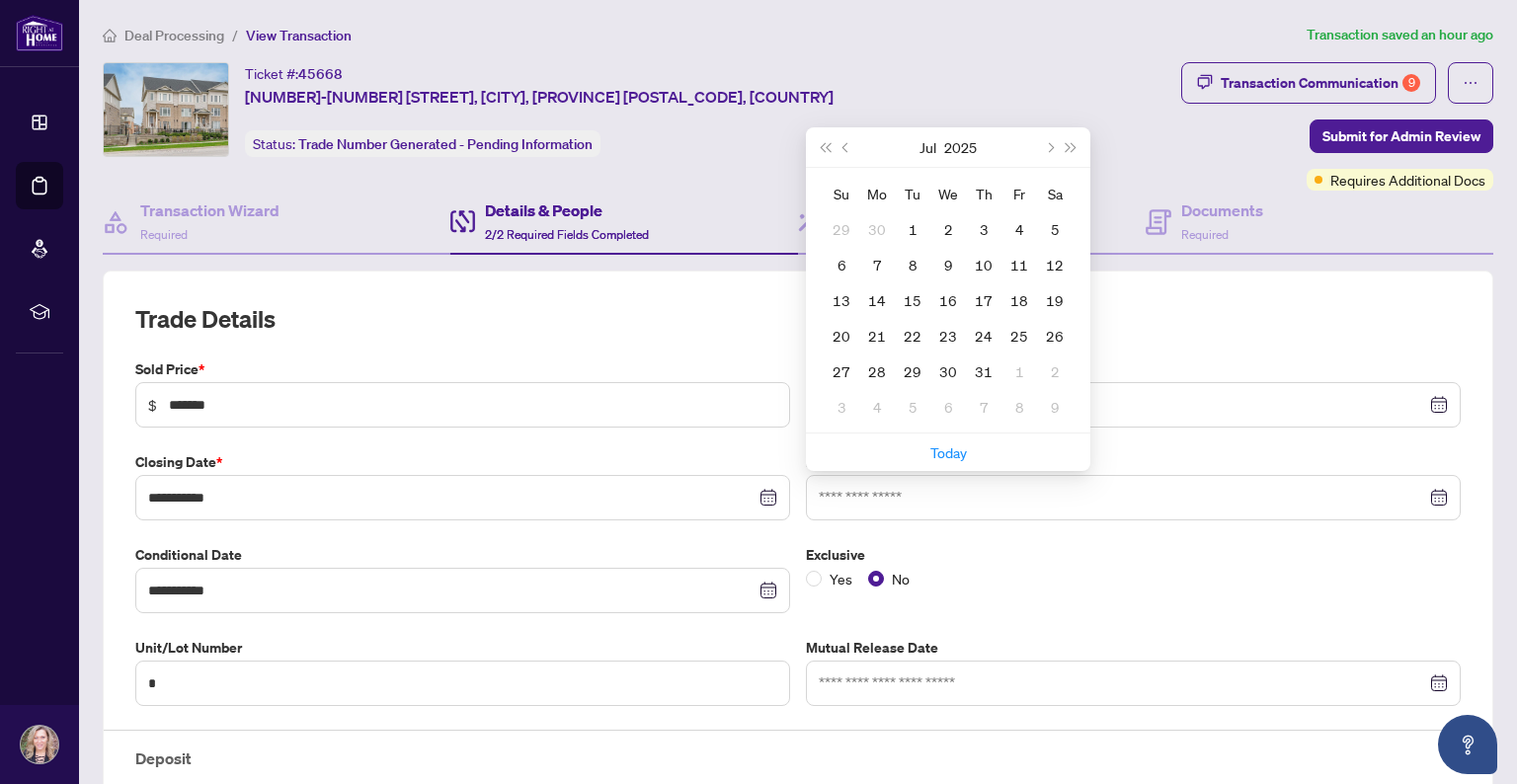 scroll, scrollTop: 0, scrollLeft: 0, axis: both 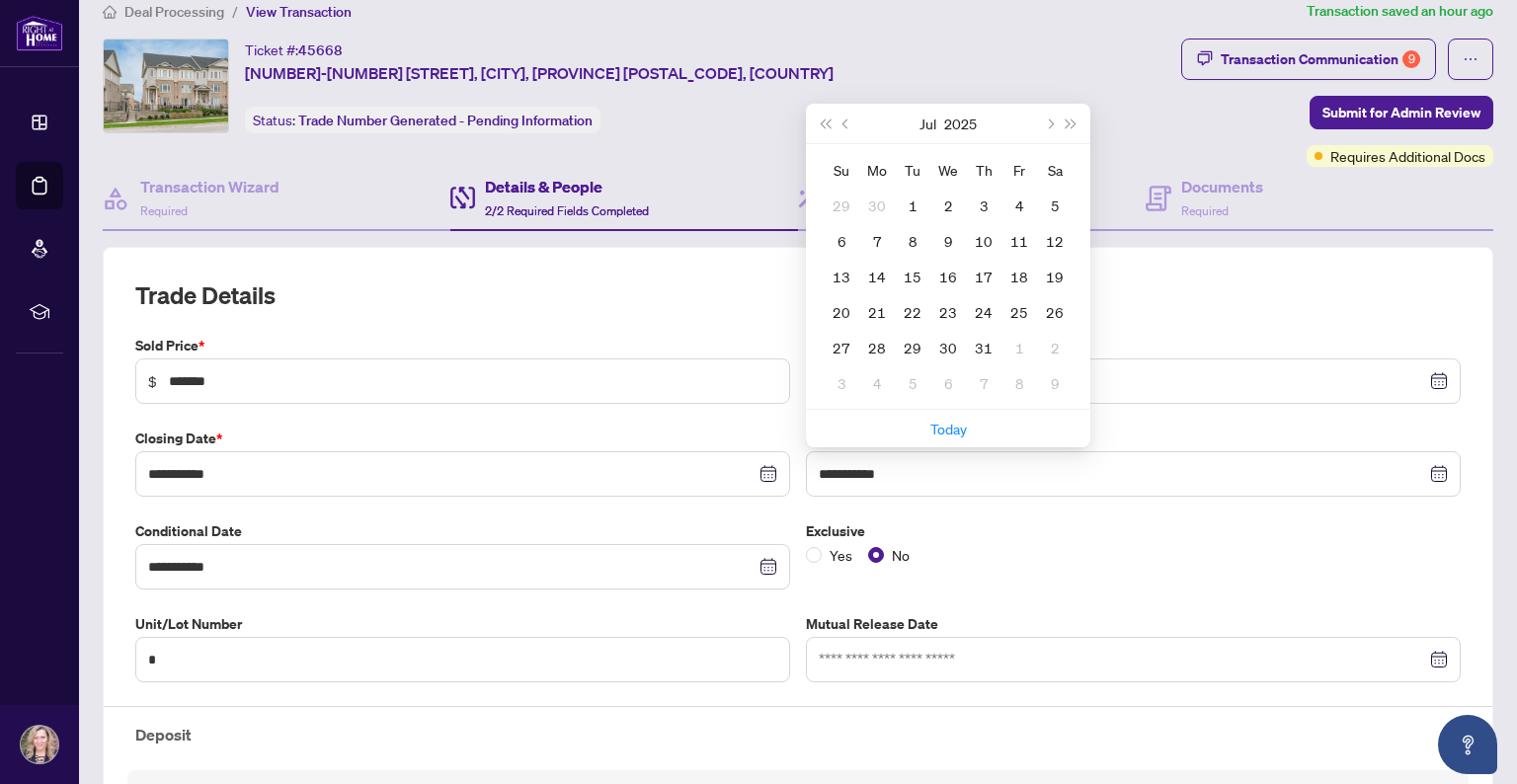 type on "**********" 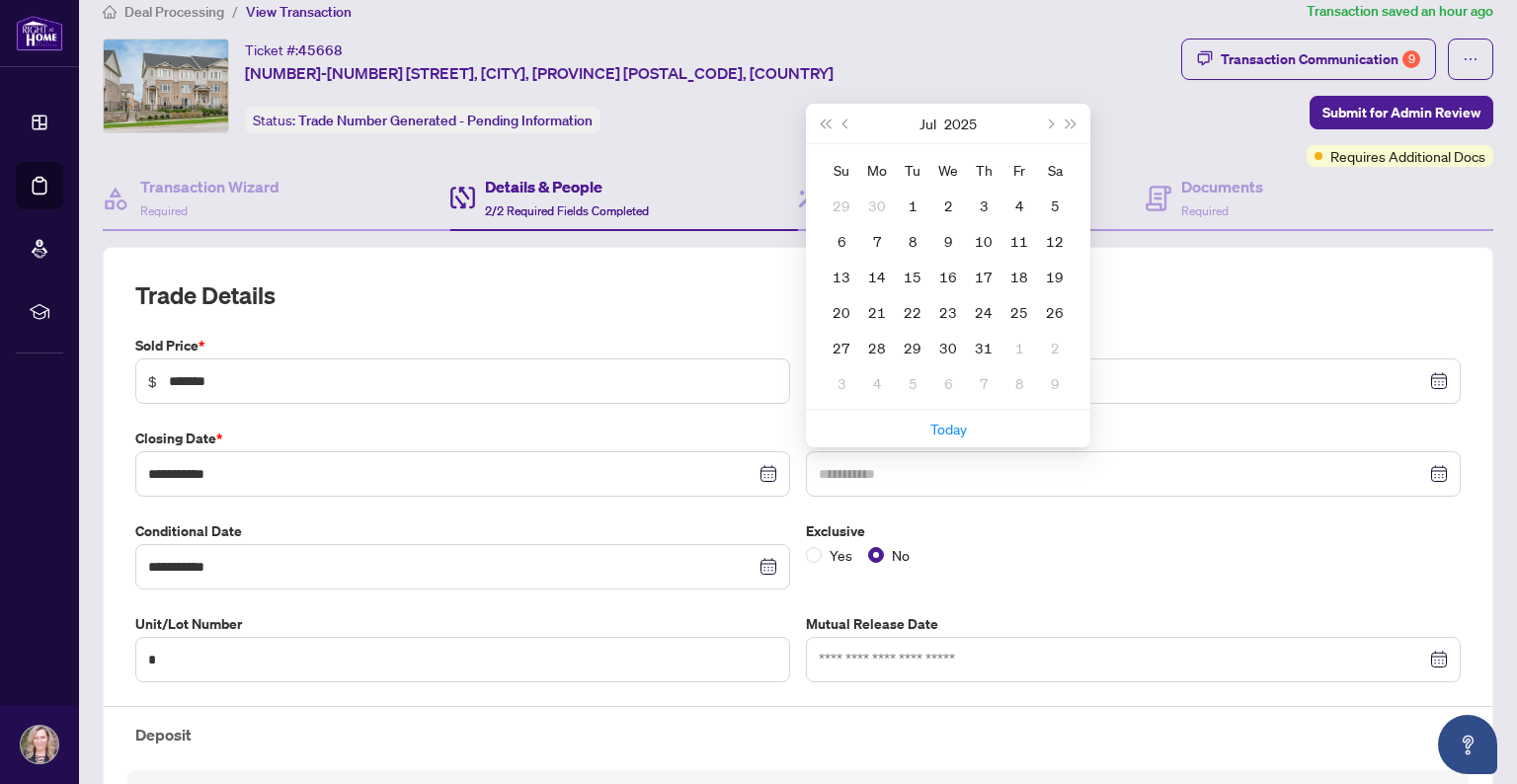 type on "**********" 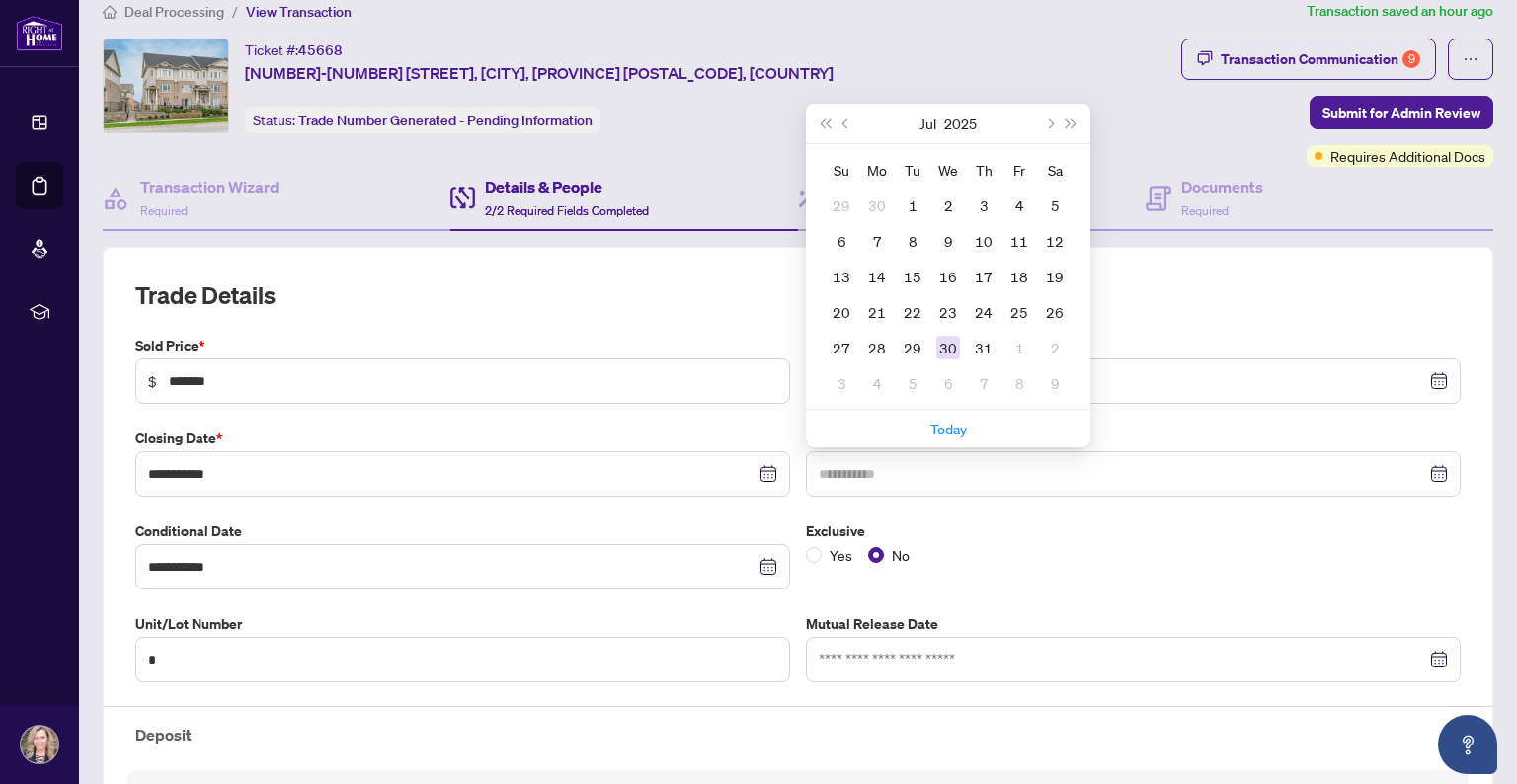 type on "**********" 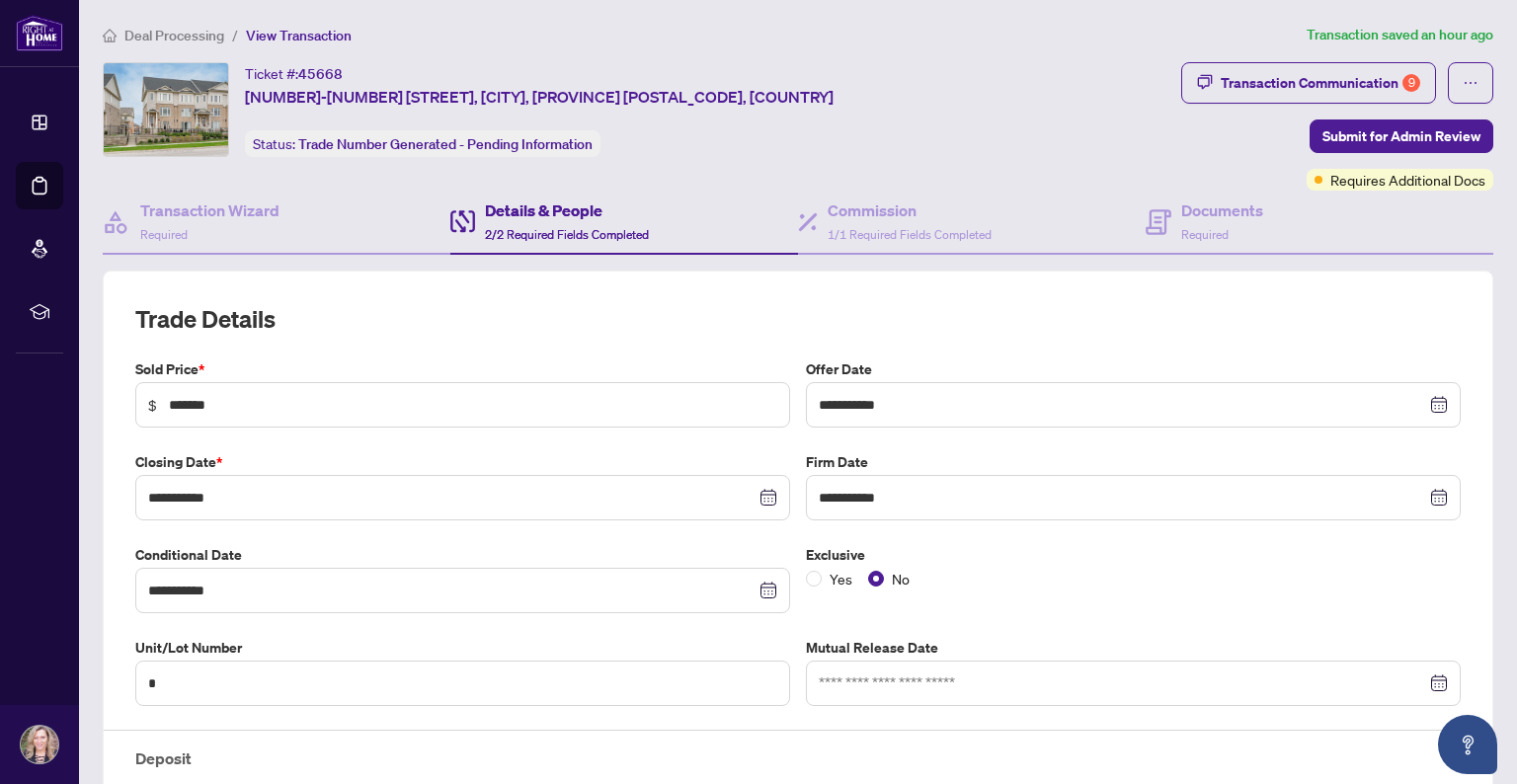 scroll, scrollTop: 0, scrollLeft: 0, axis: both 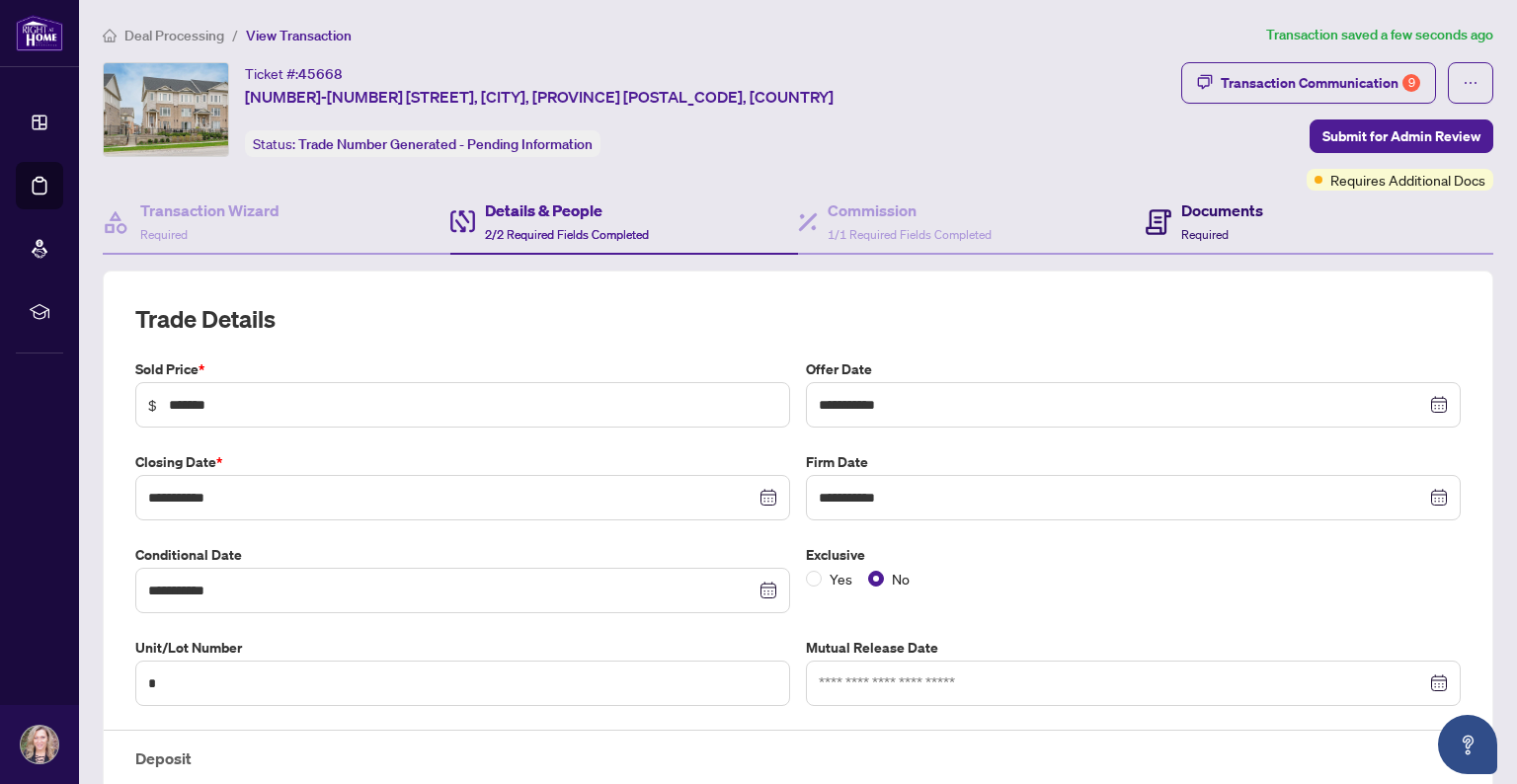 click on "Documents" at bounding box center (1222, 210) 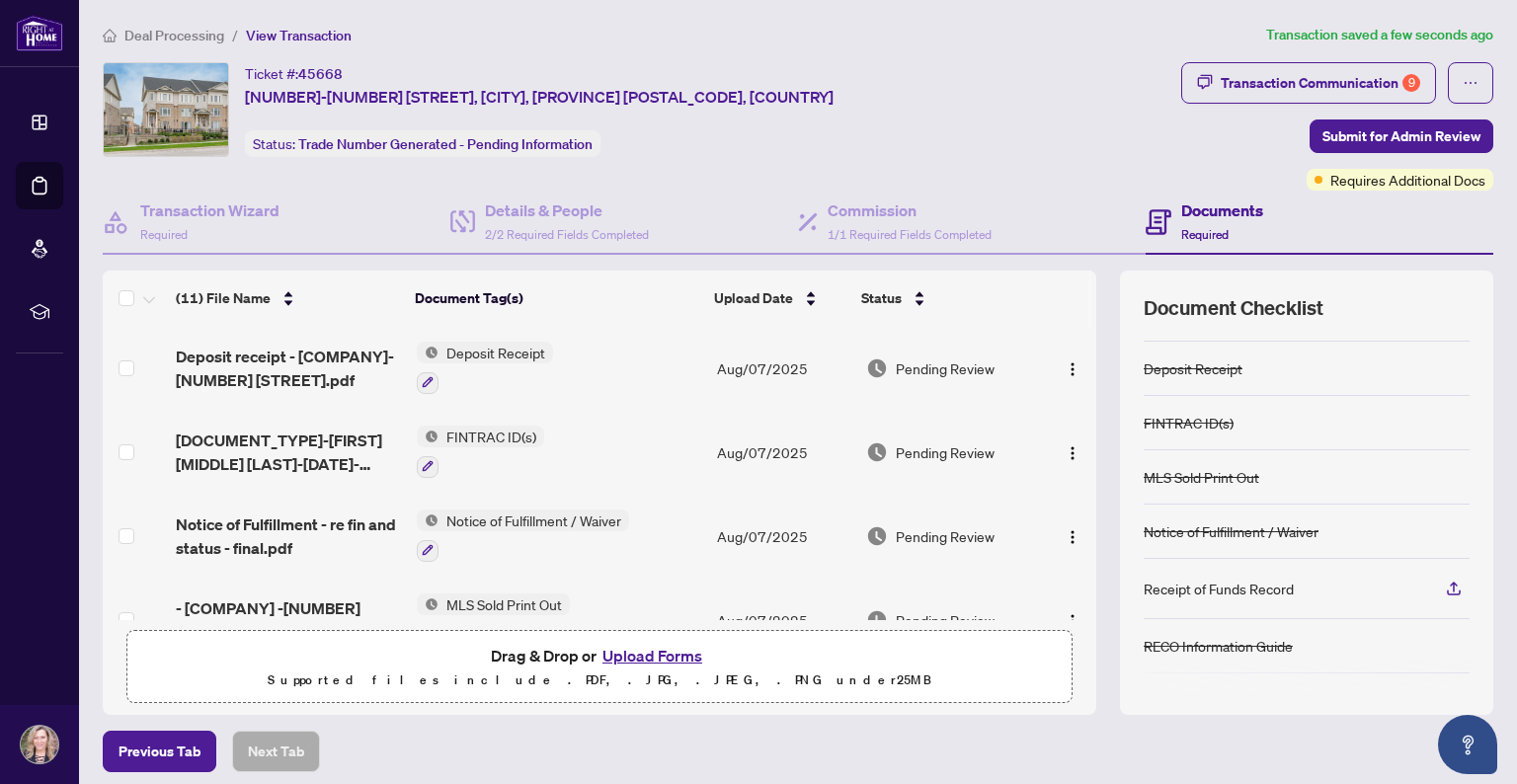 scroll, scrollTop: 257, scrollLeft: 0, axis: vertical 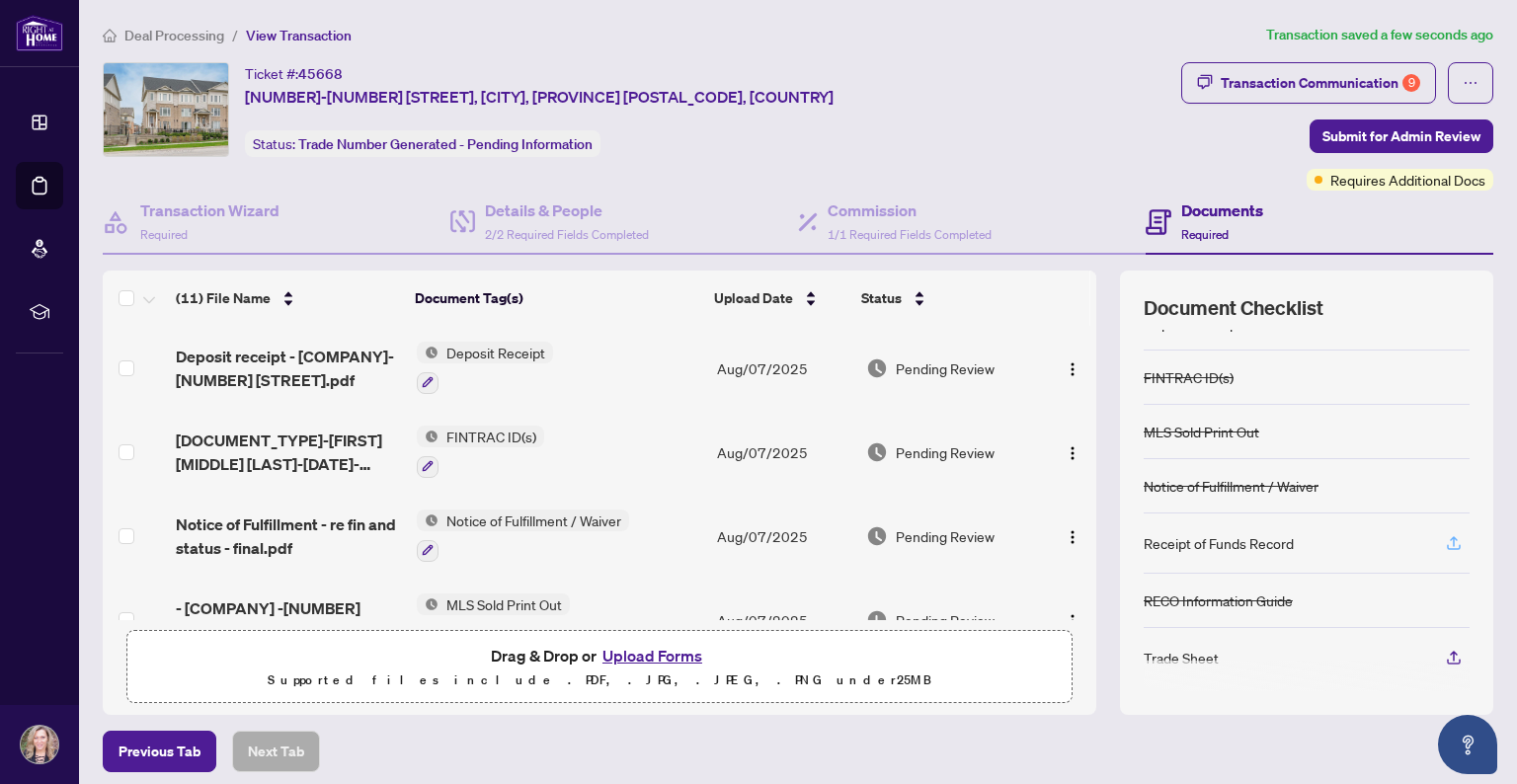 click 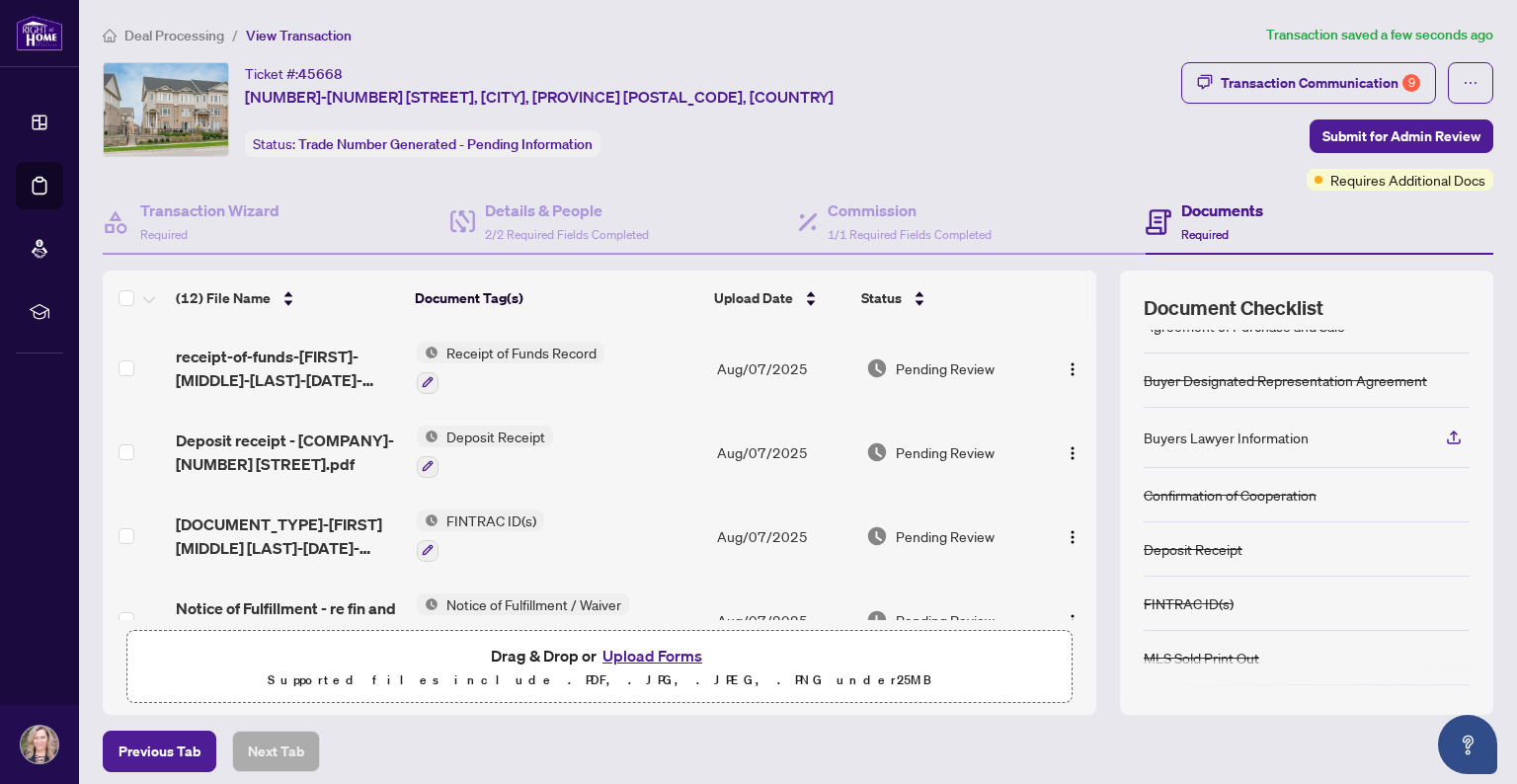 scroll, scrollTop: 0, scrollLeft: 0, axis: both 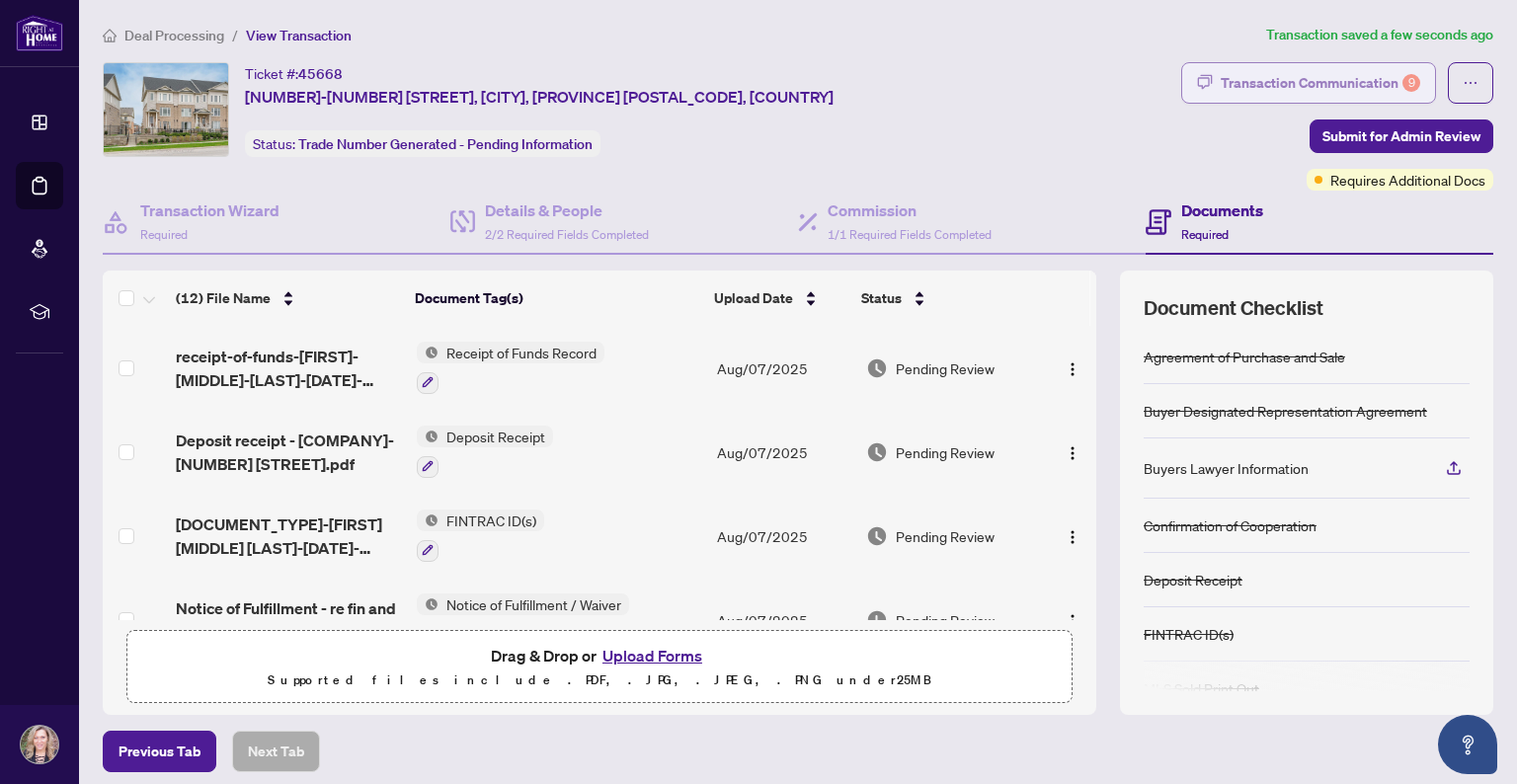 click on "Transaction Communication 9" at bounding box center [1320, 83] 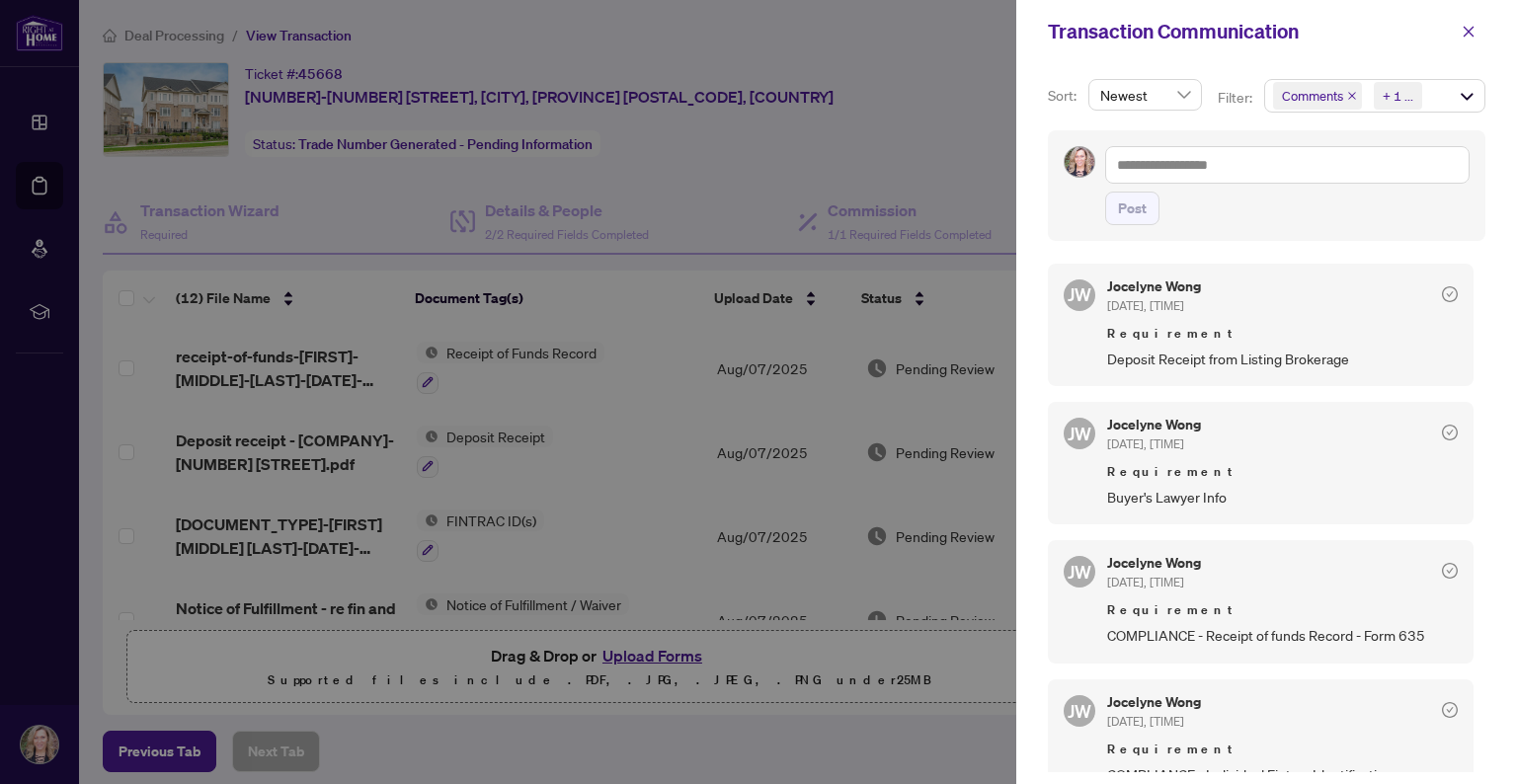 scroll, scrollTop: 1840, scrollLeft: 0, axis: vertical 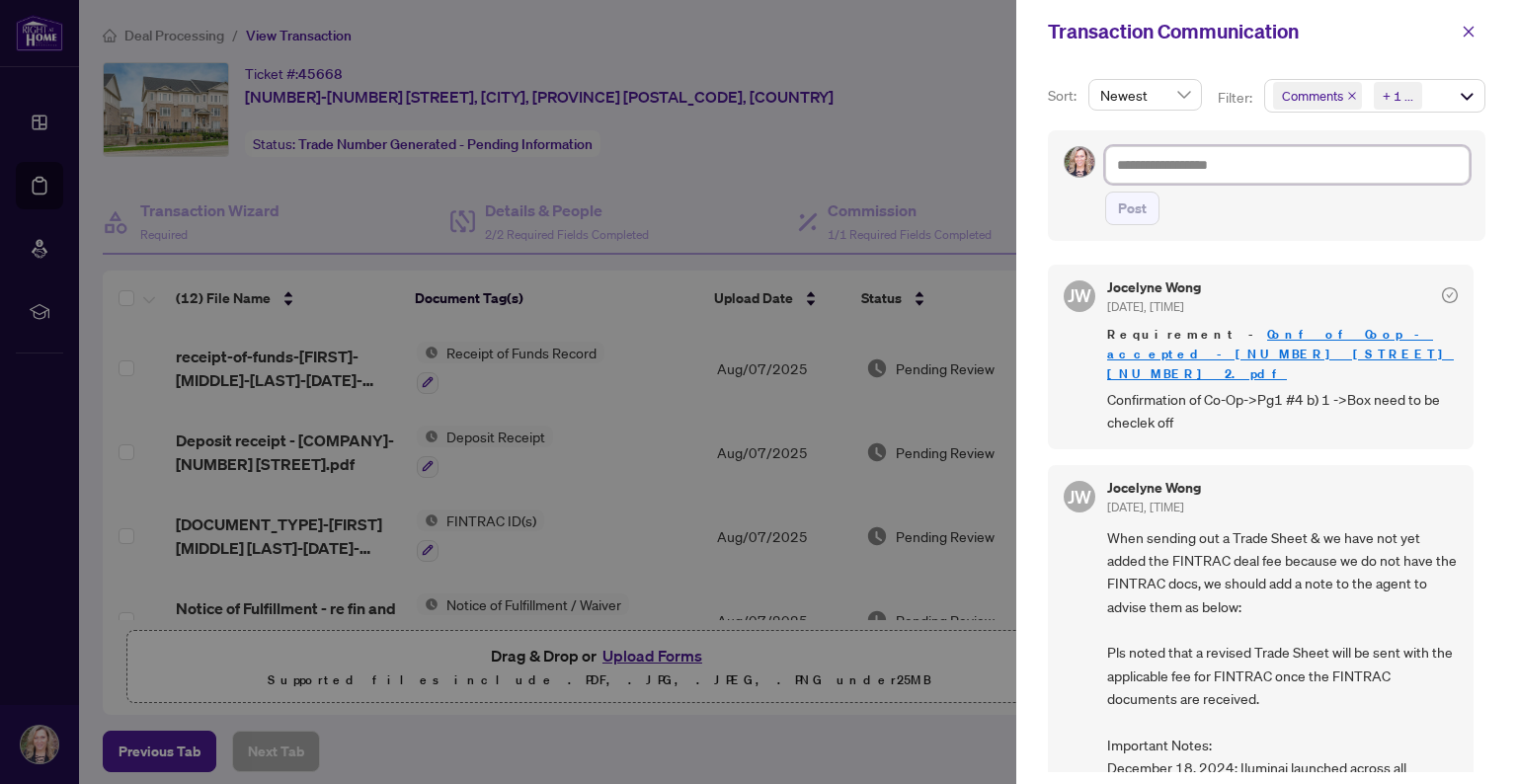 click at bounding box center (1287, 165) 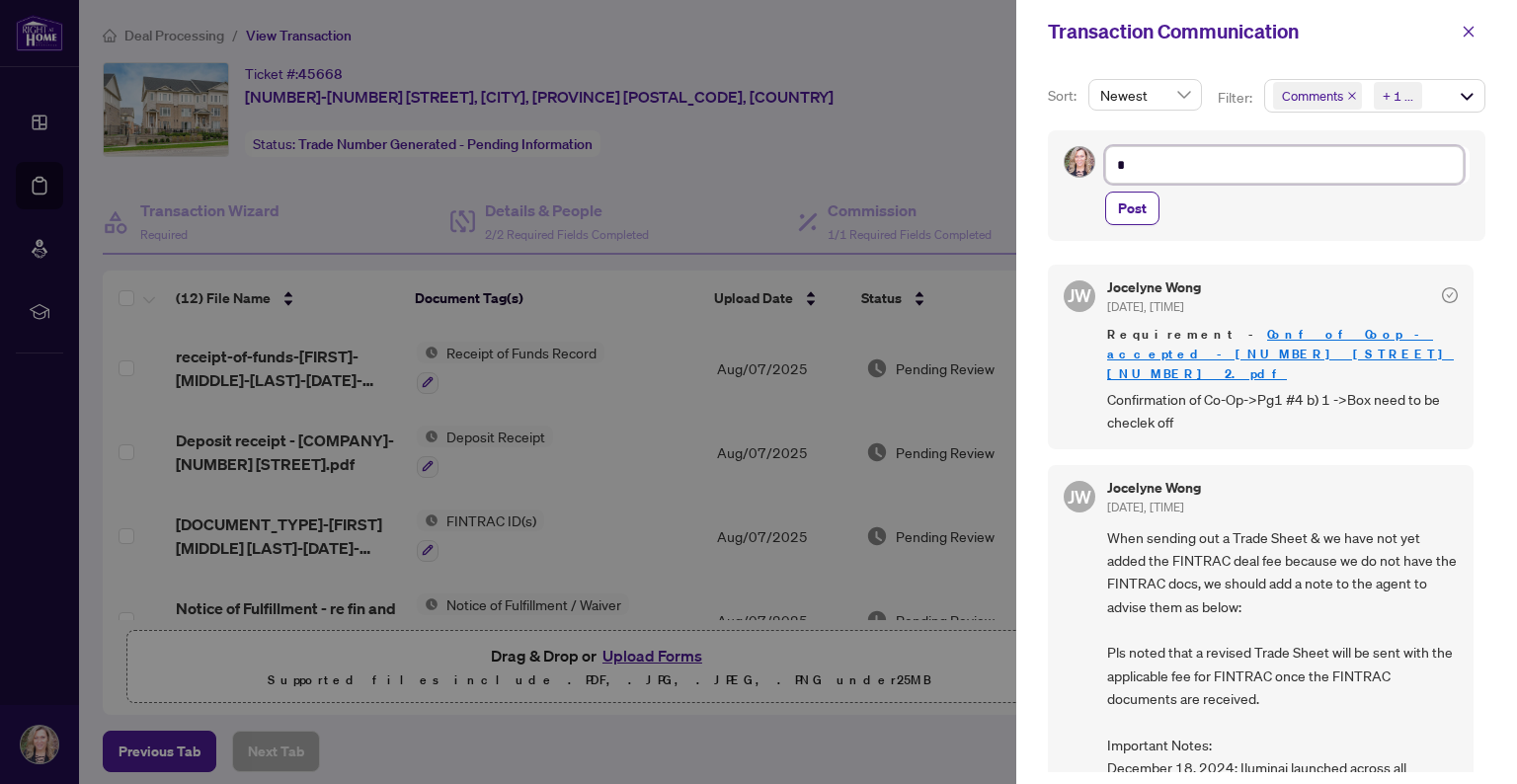 type on "**" 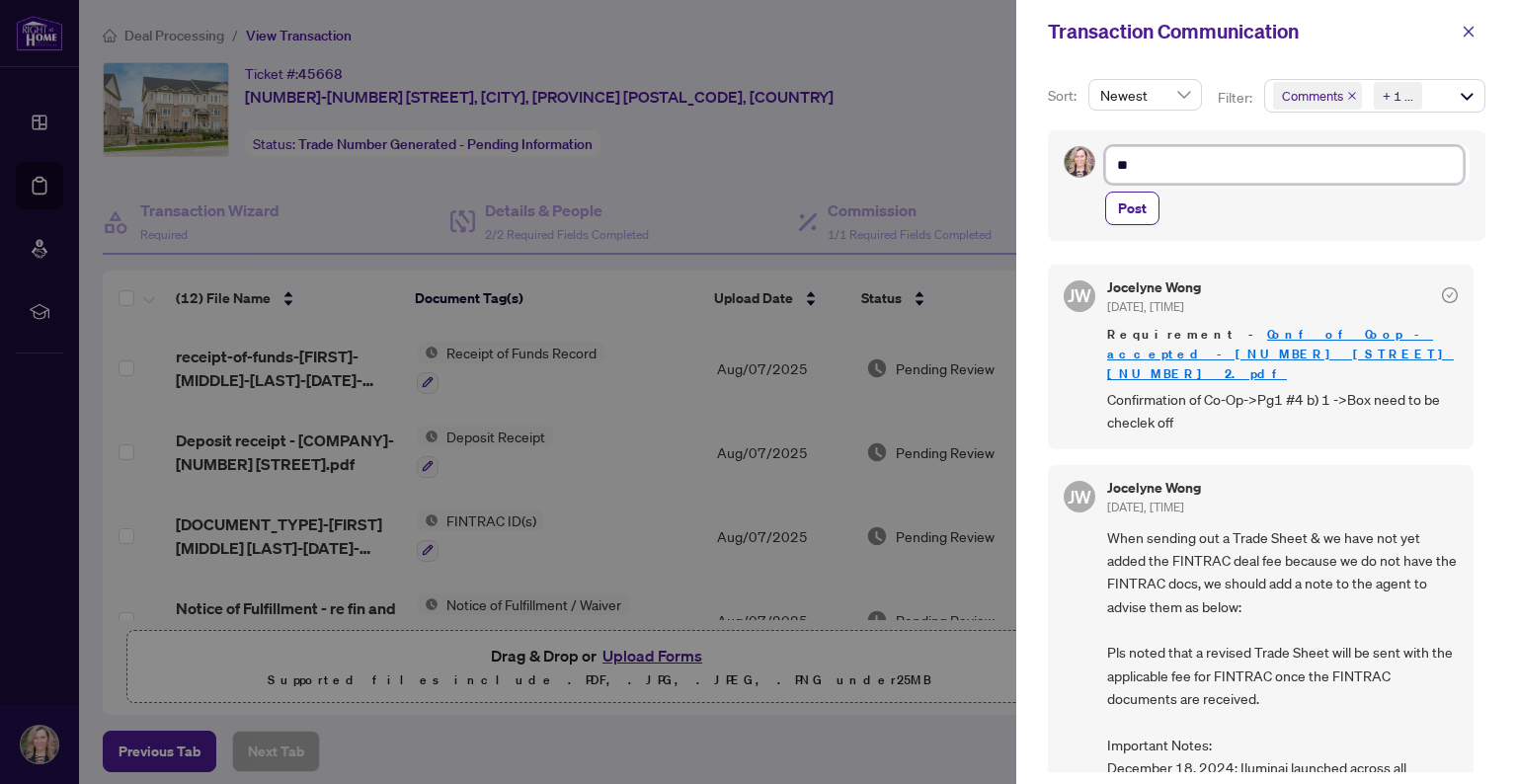 type on "***" 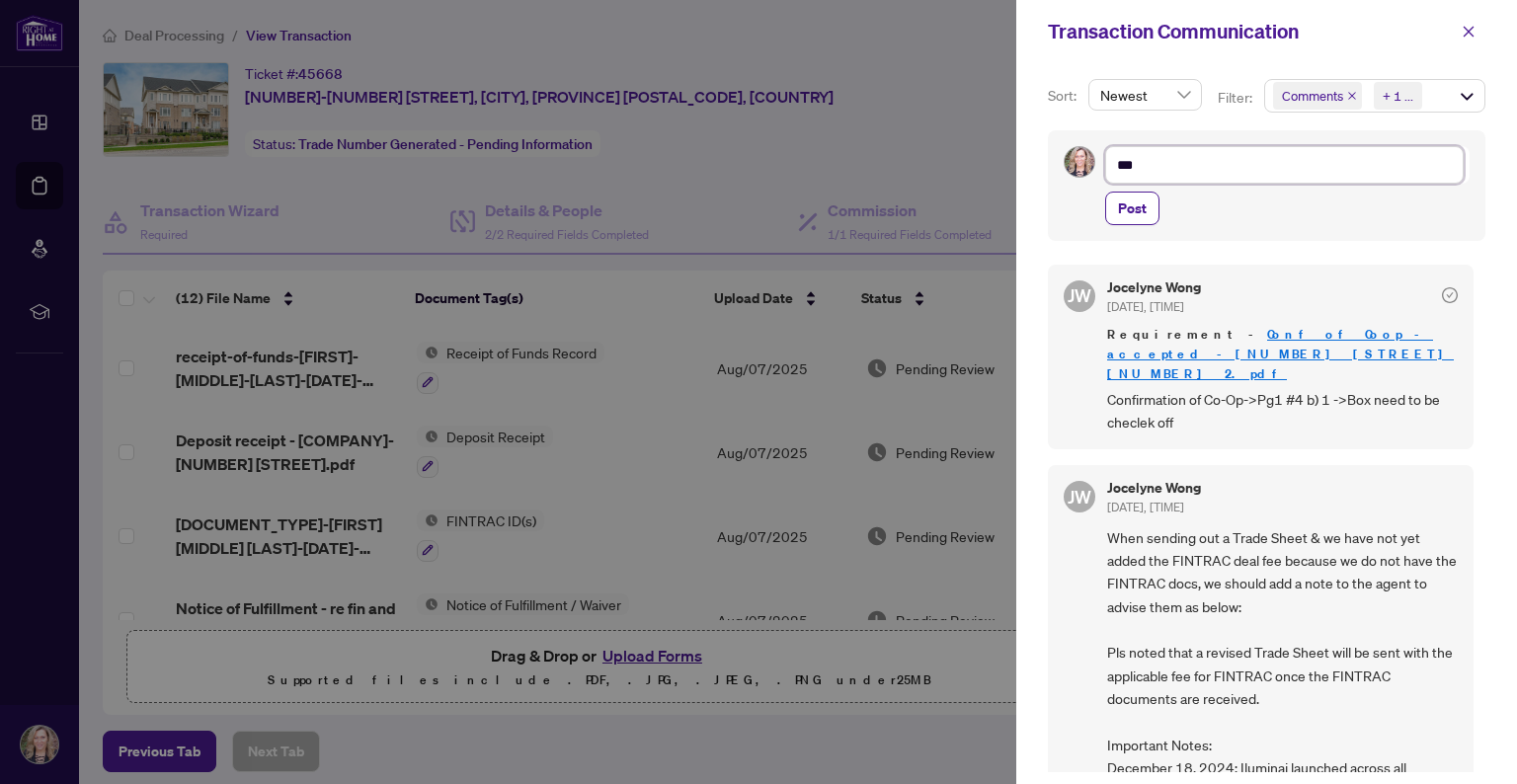 type on "****" 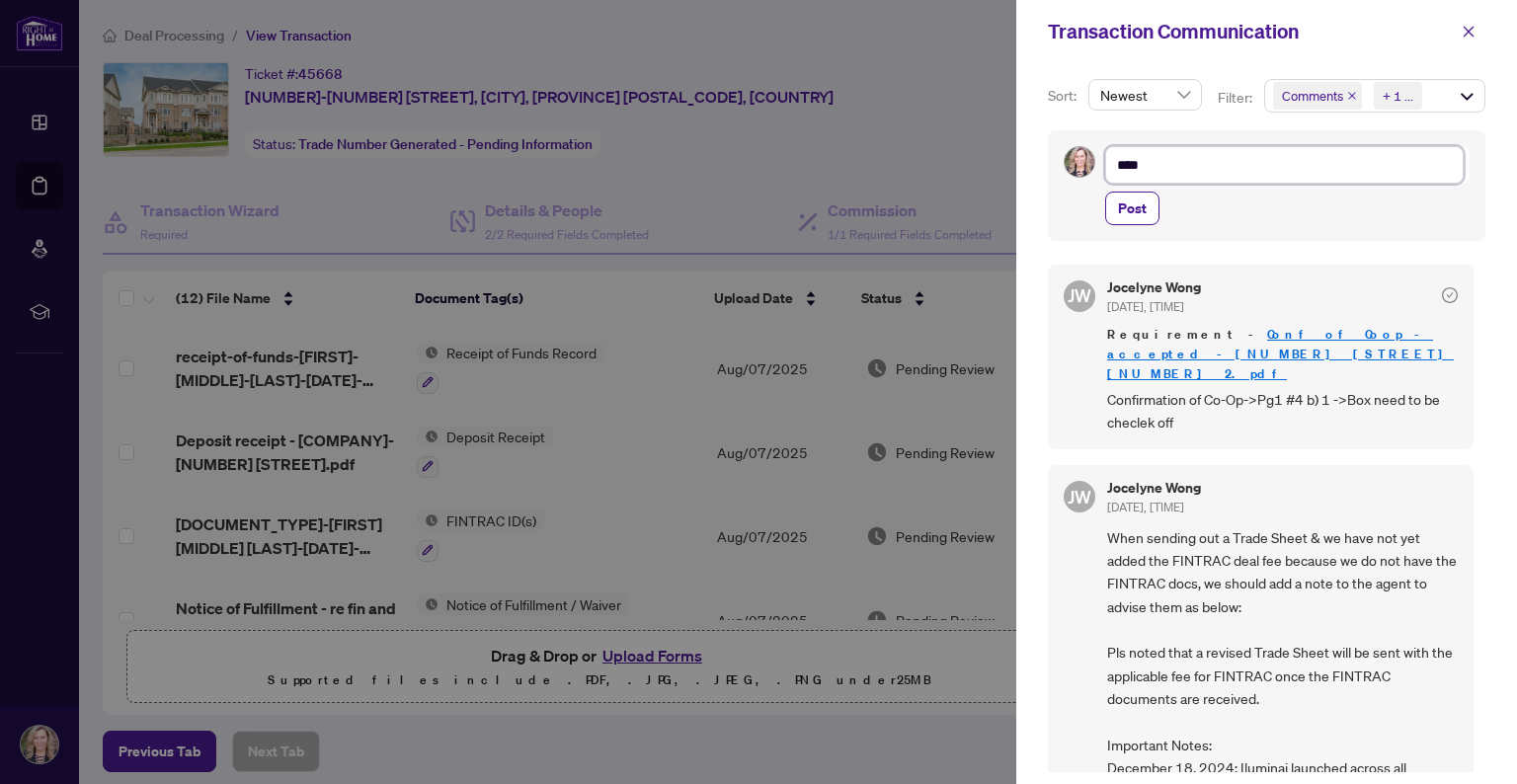 type on "***" 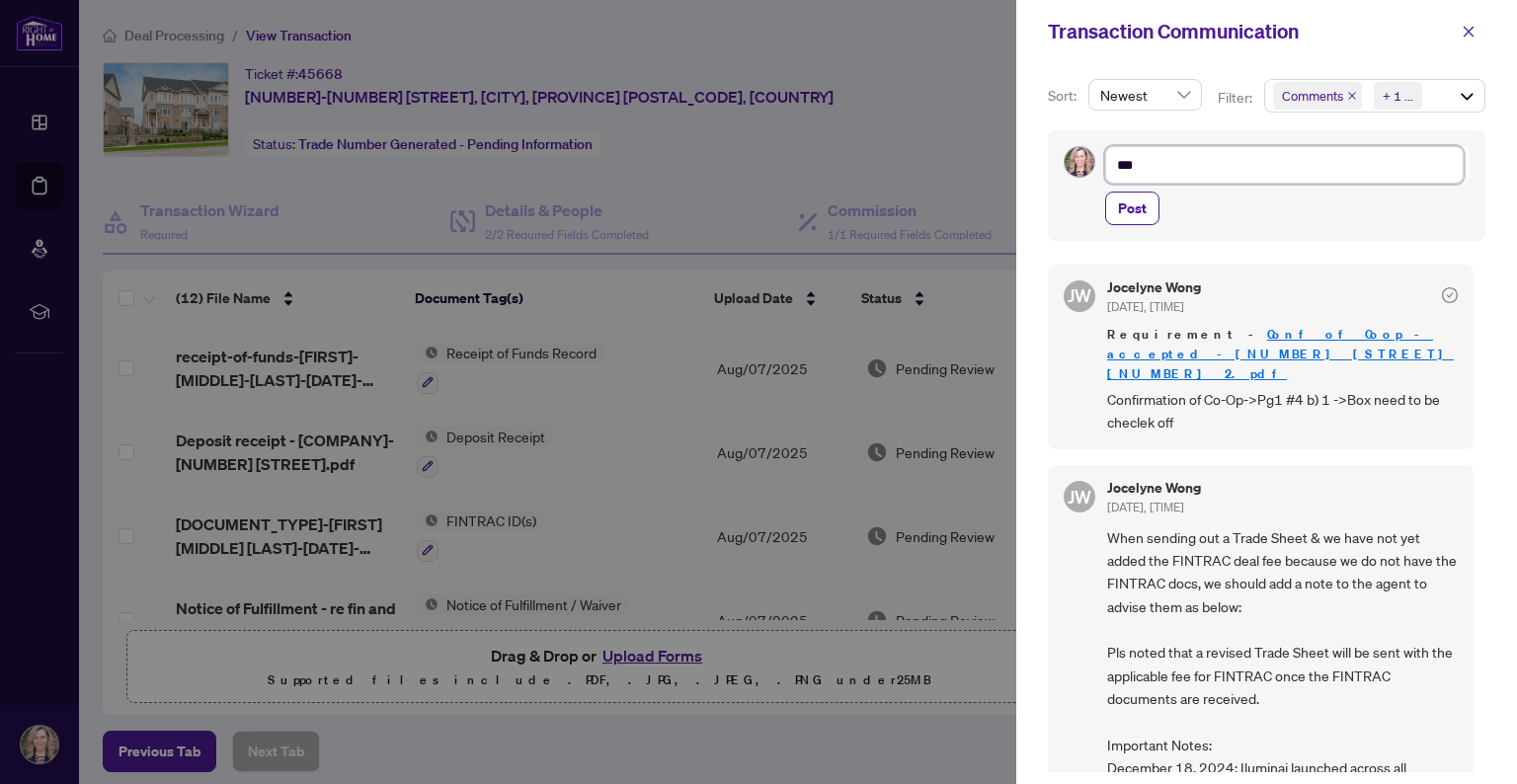 type on "**" 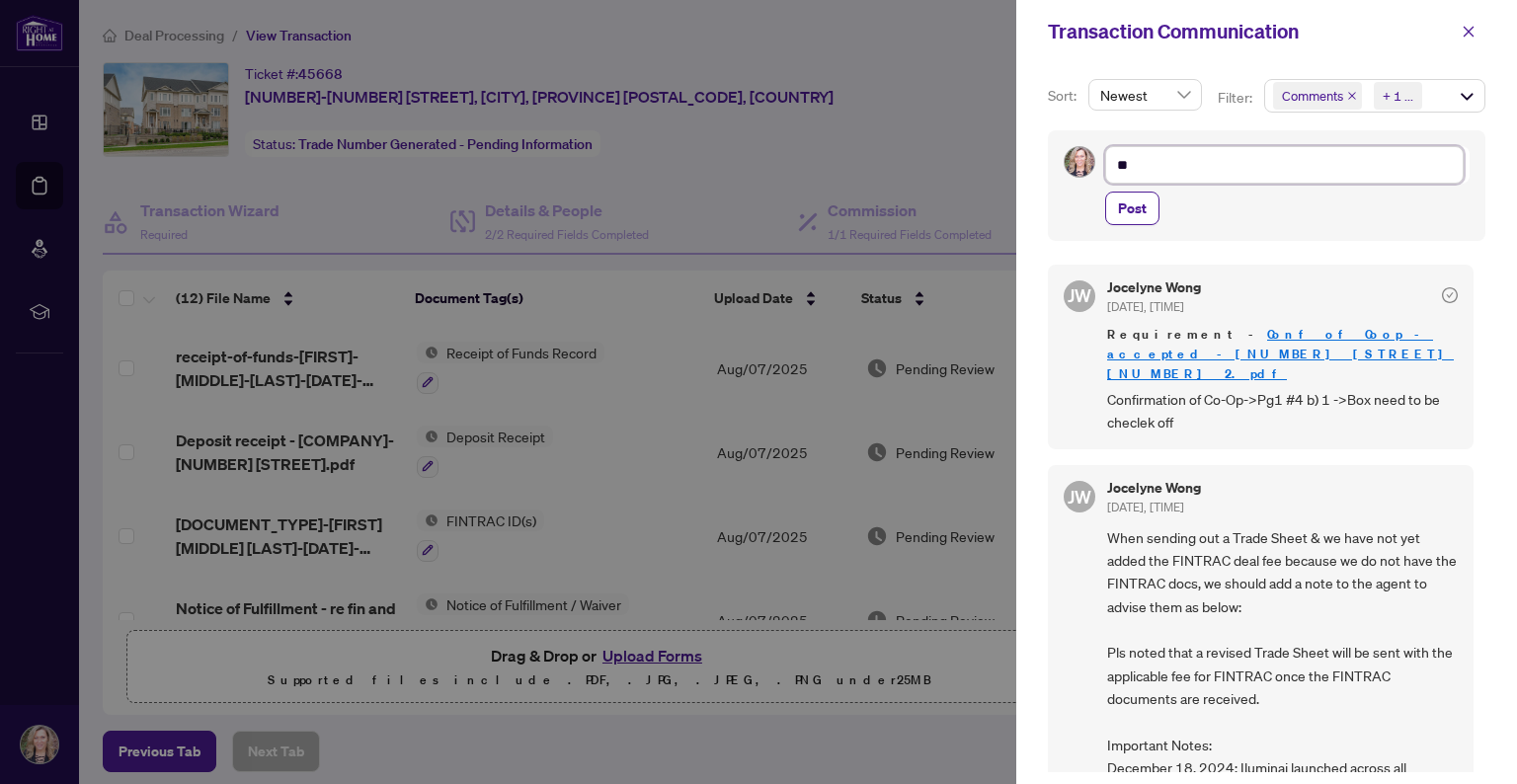 type on "*" 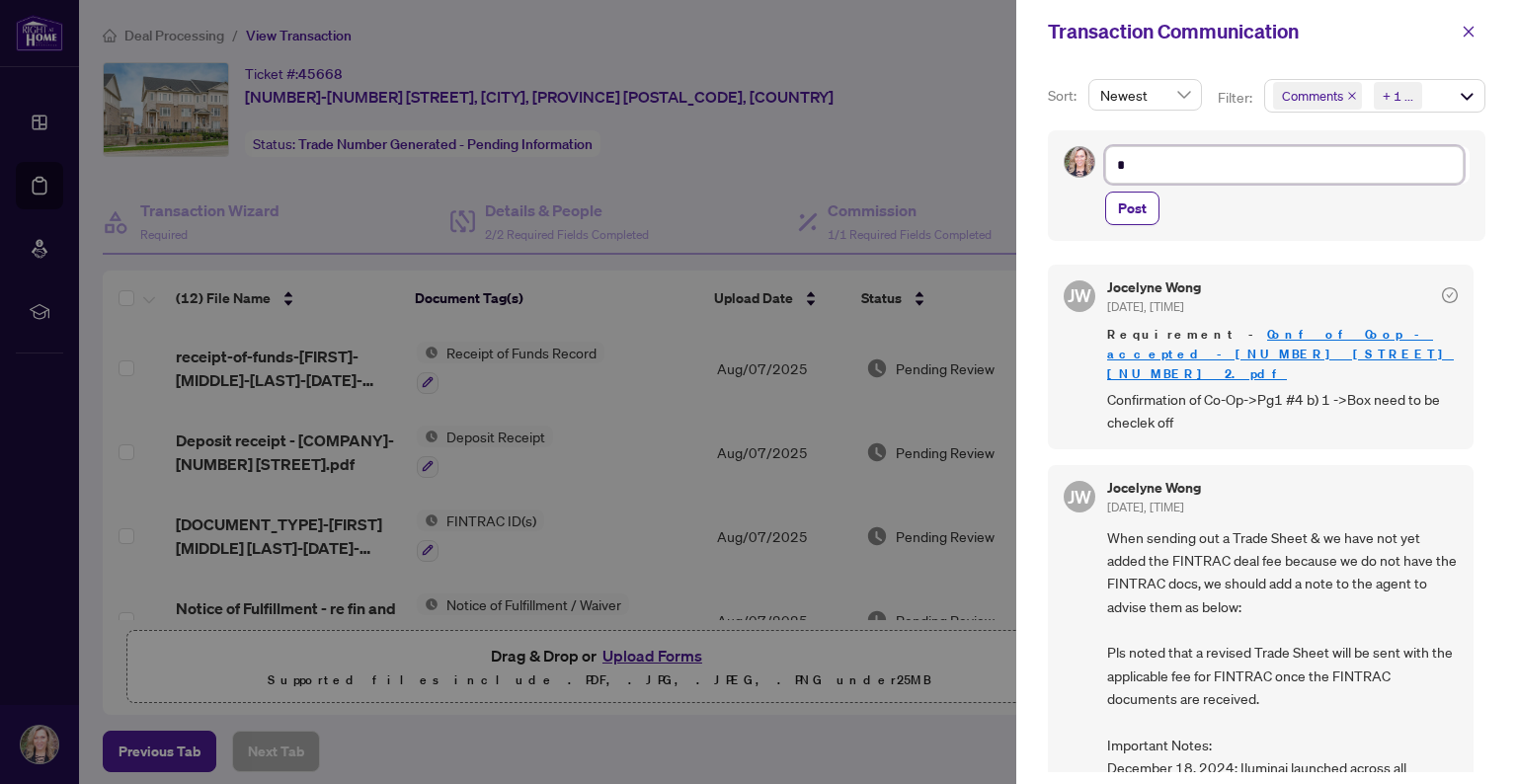 type on "**********" 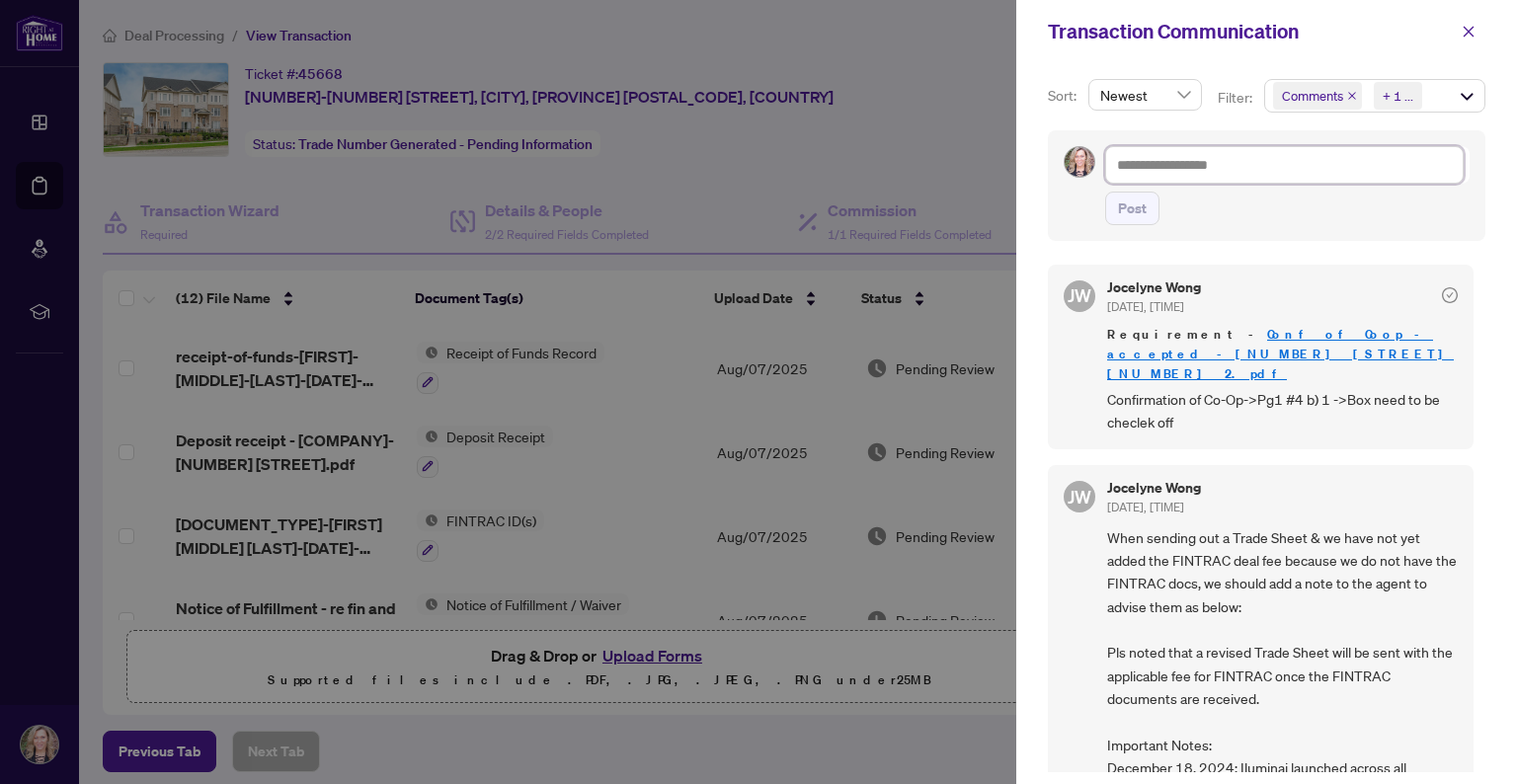 type on "*" 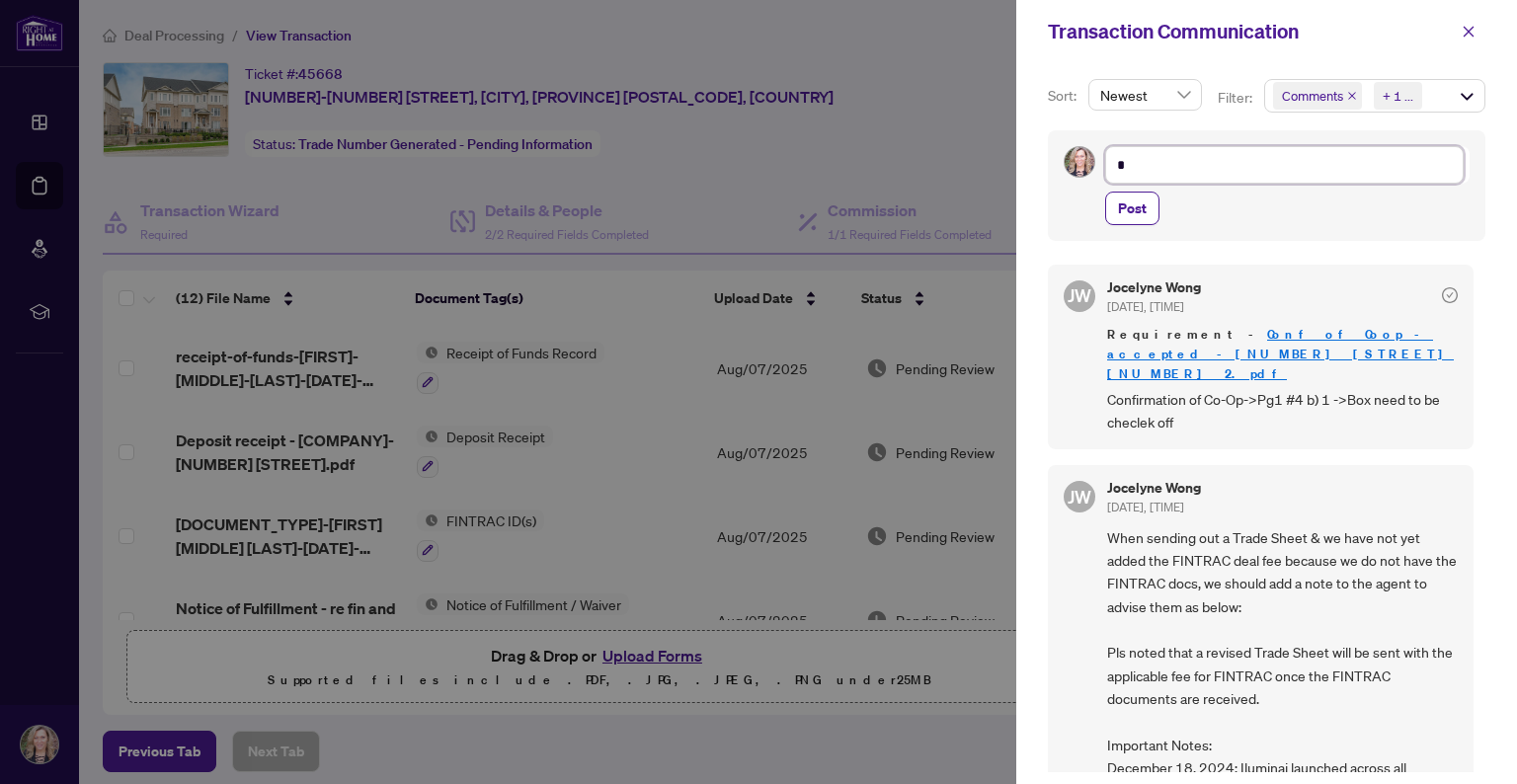 type on "**" 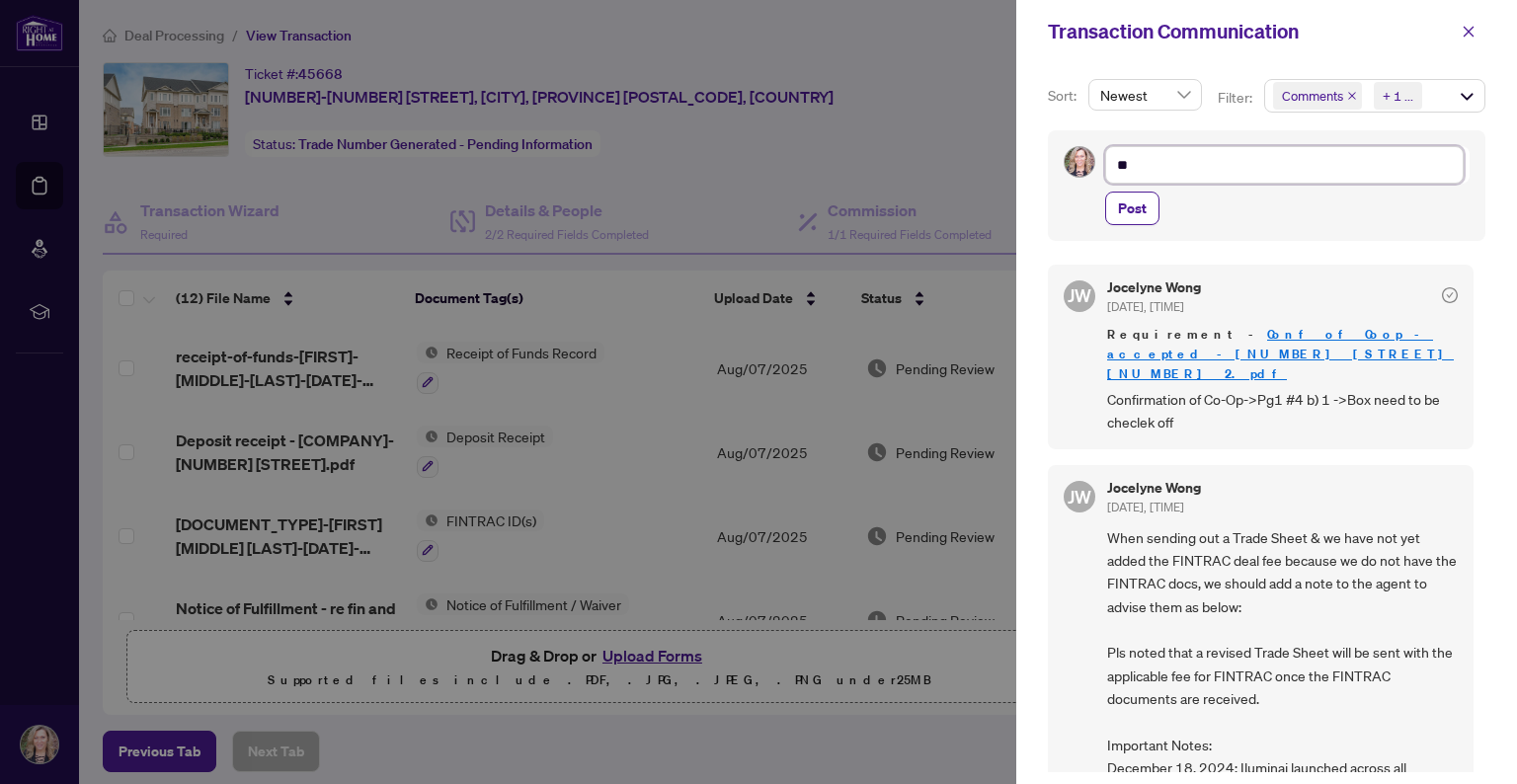 type on "***" 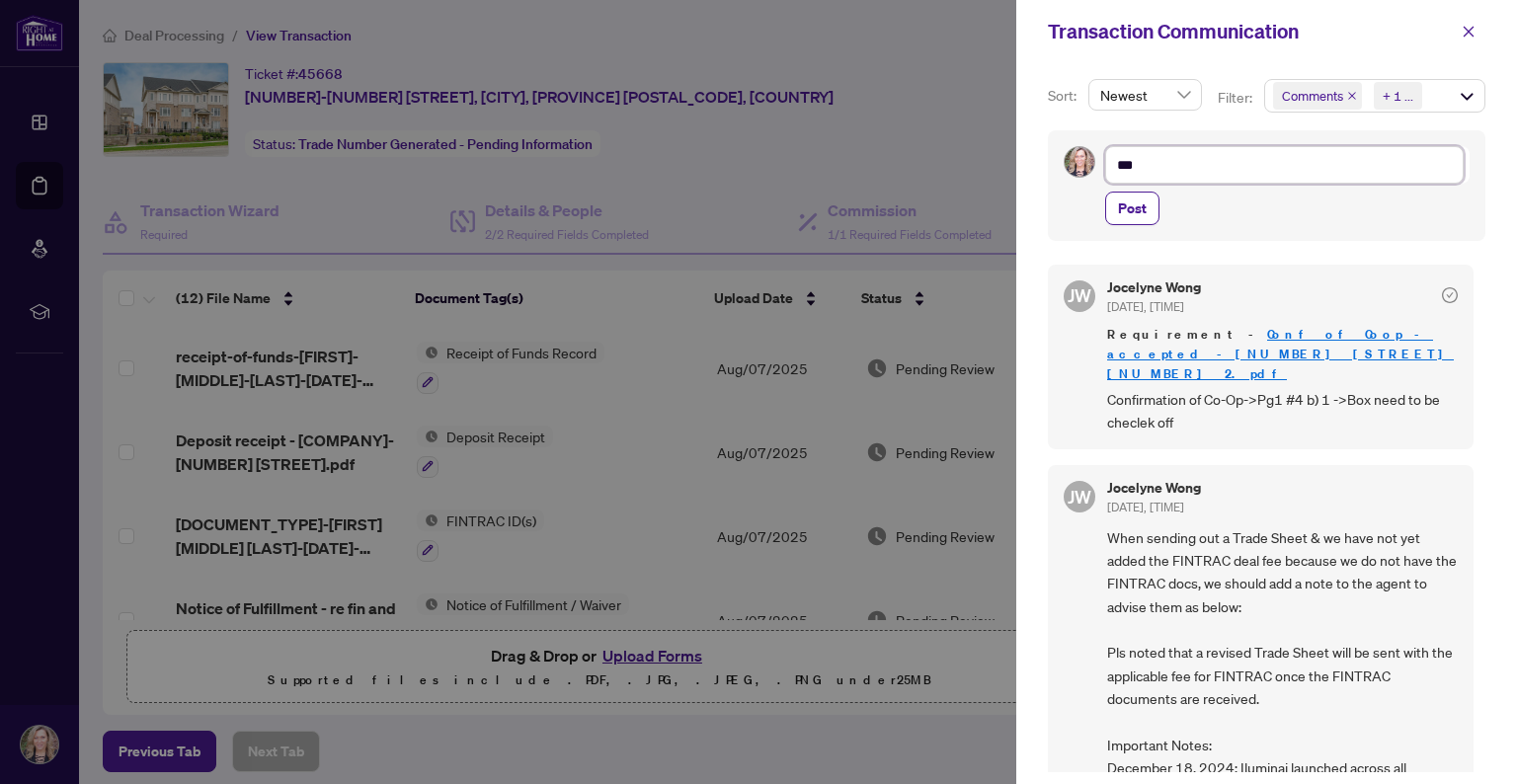 type on "****" 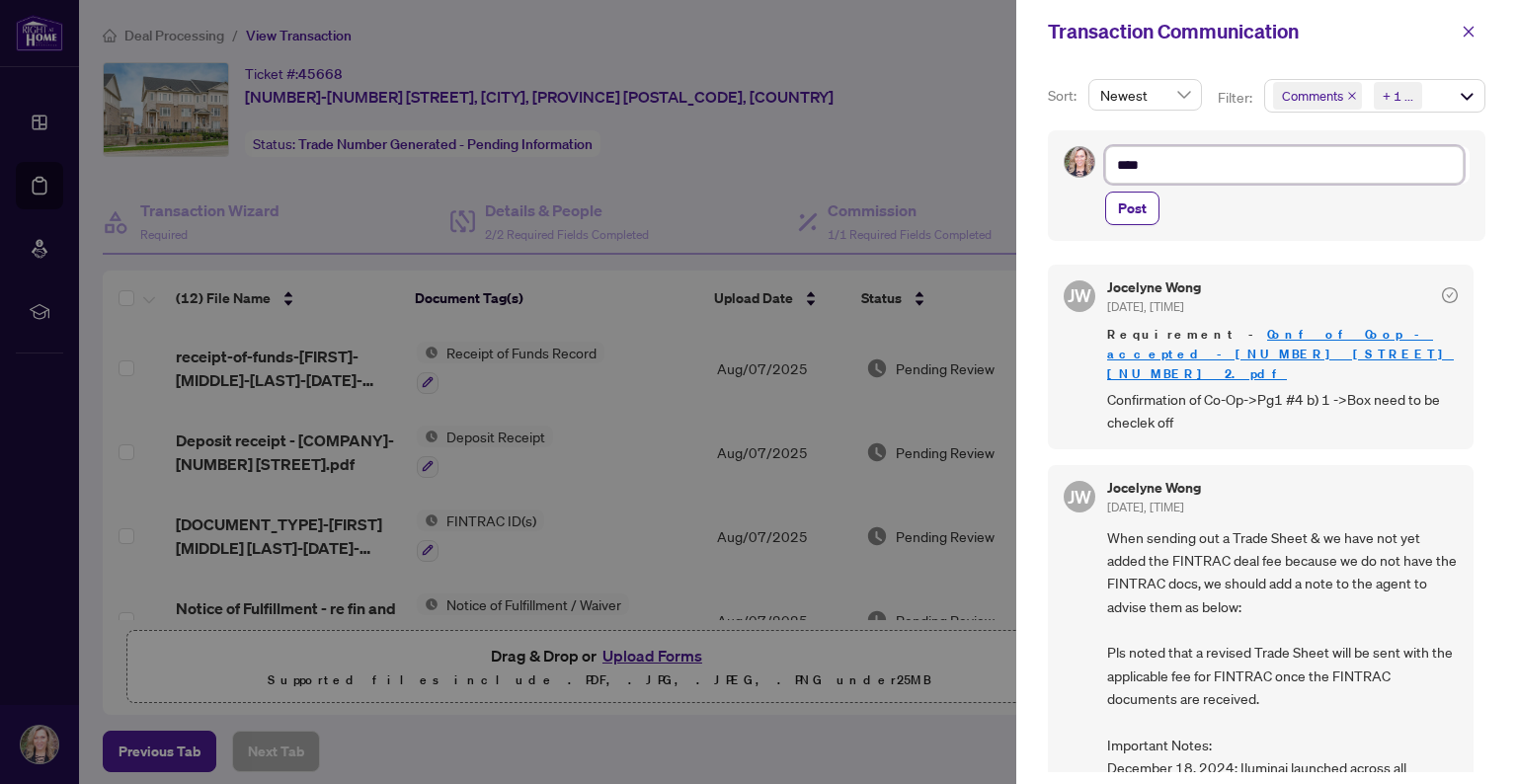 type on "****" 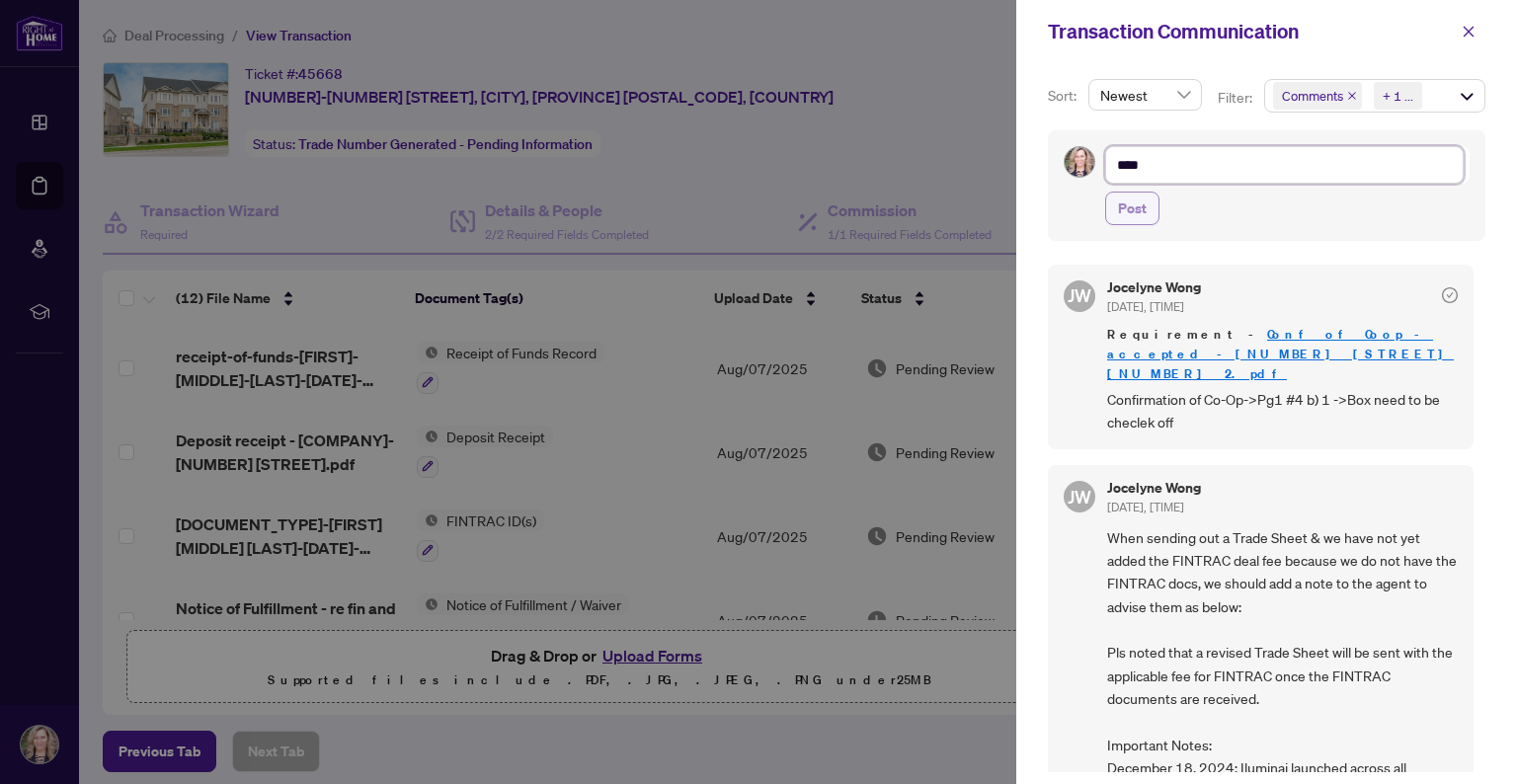 type on "****" 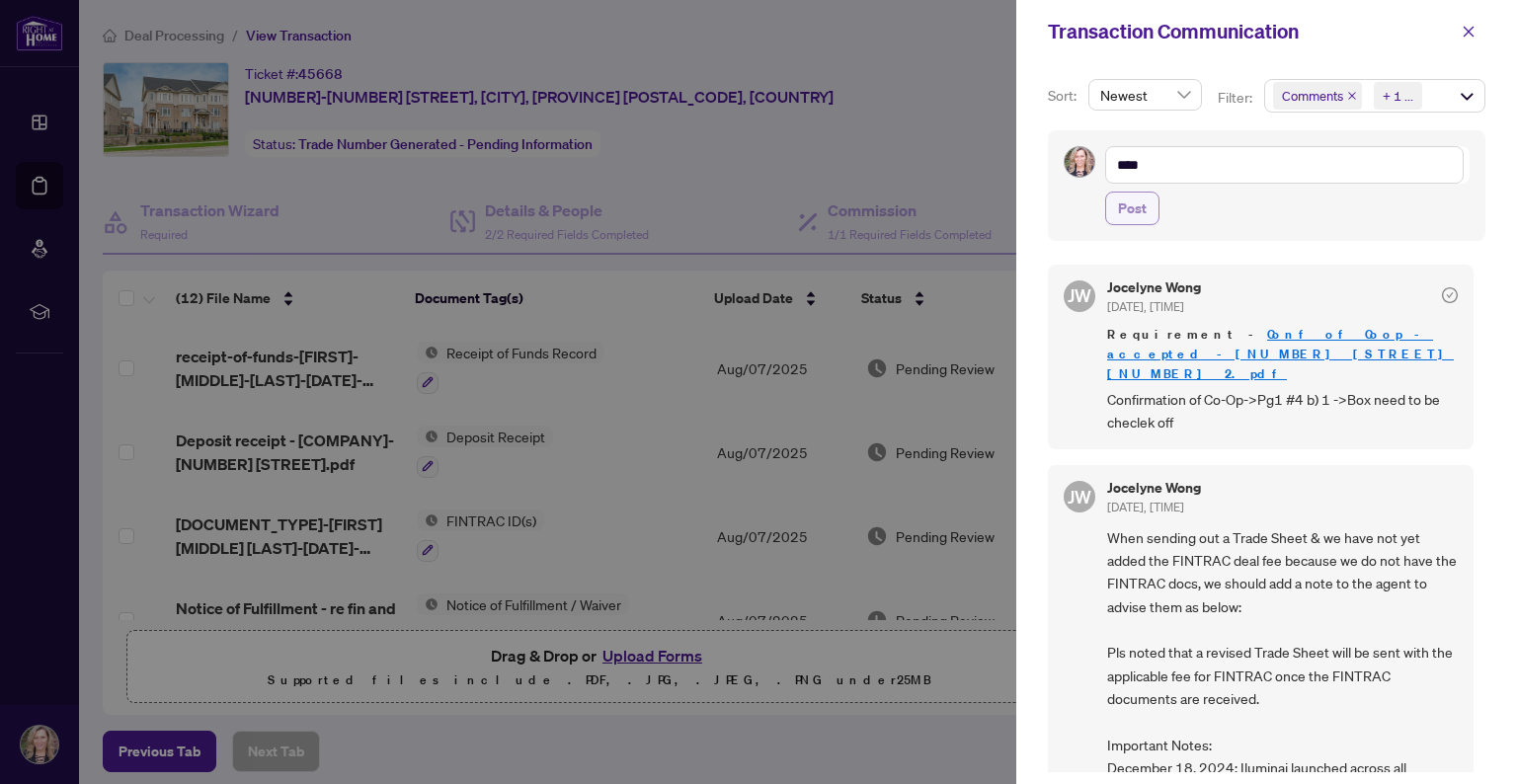 click on "Post" at bounding box center (1132, 208) 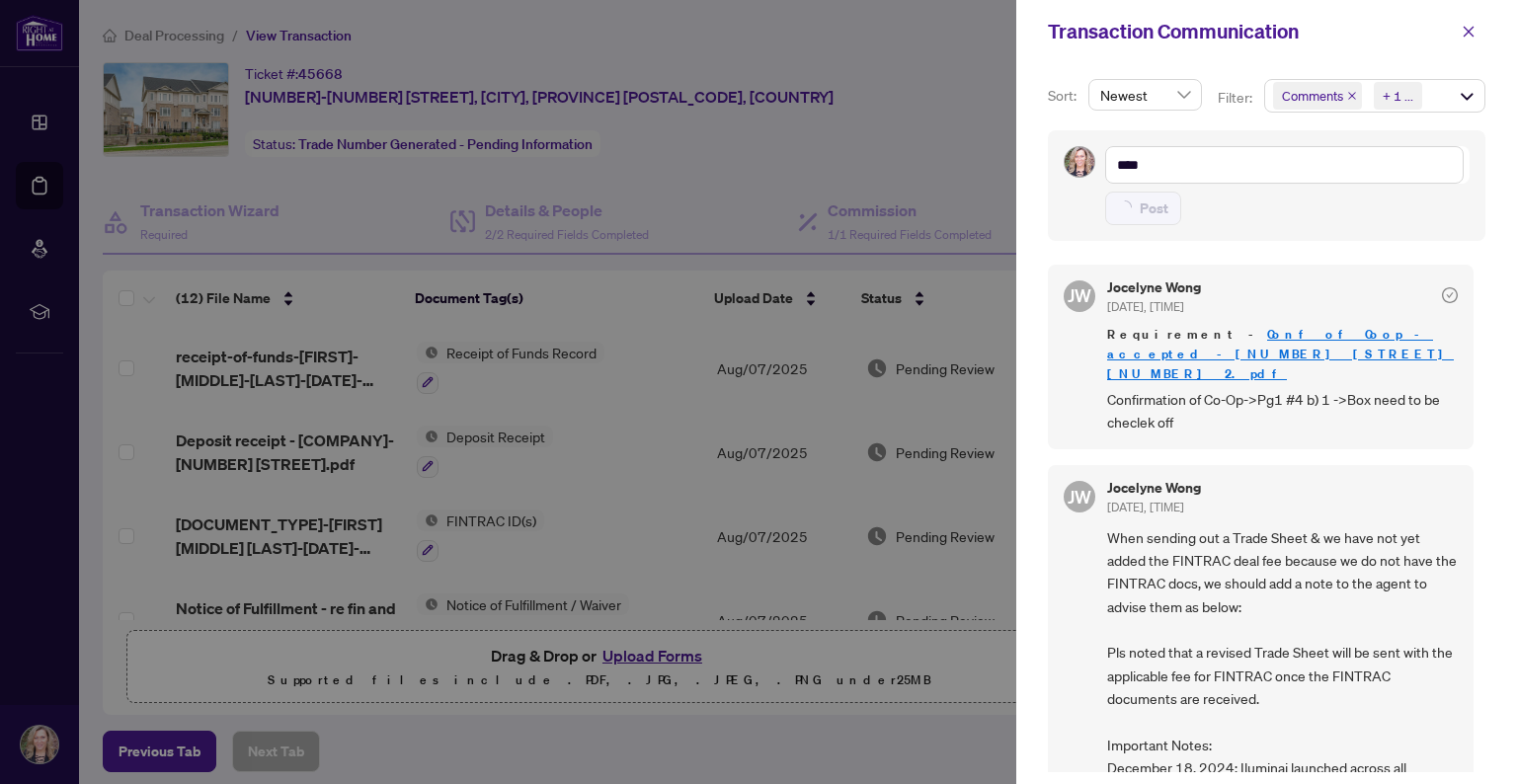 type on "**********" 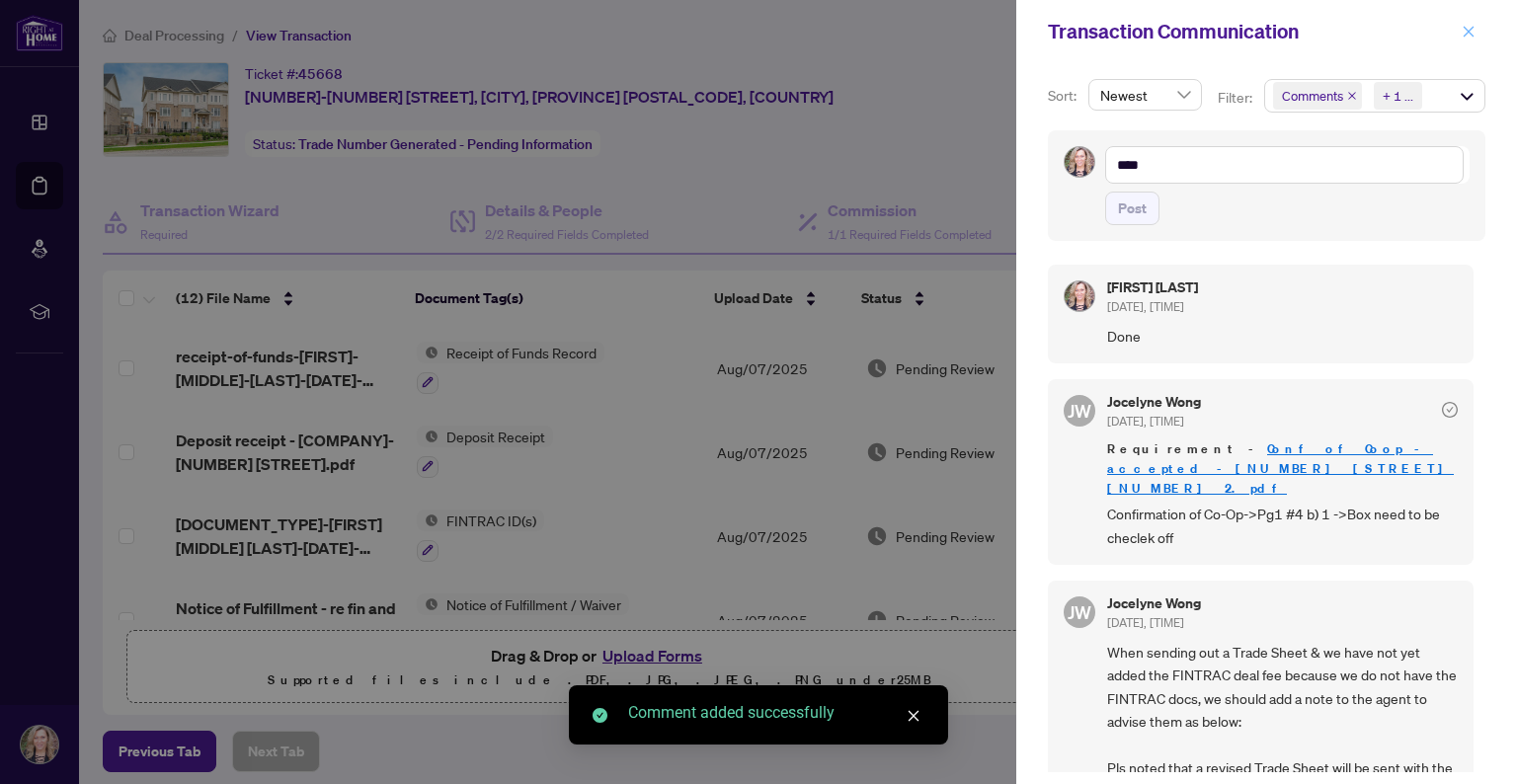 click 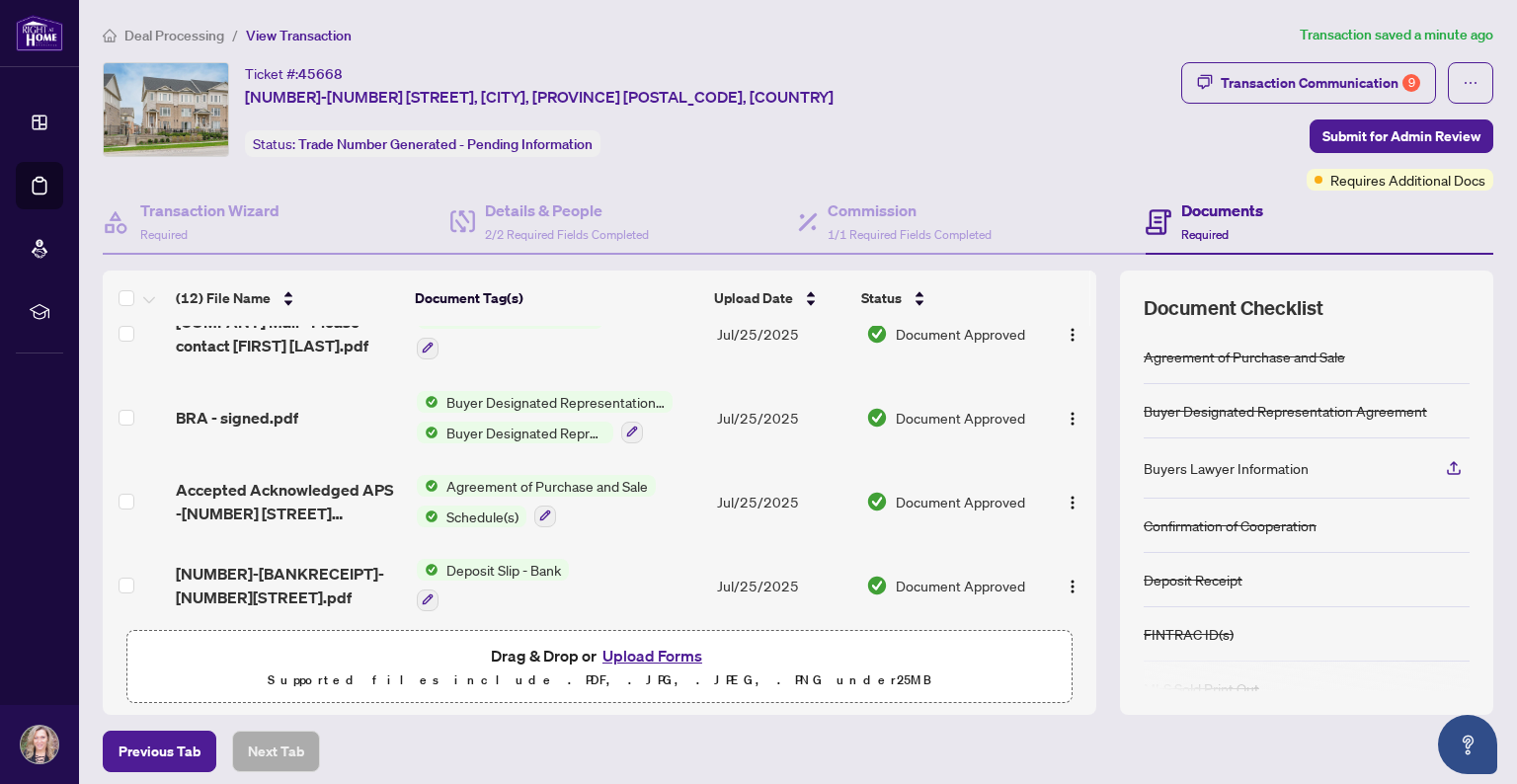 scroll, scrollTop: 707, scrollLeft: 0, axis: vertical 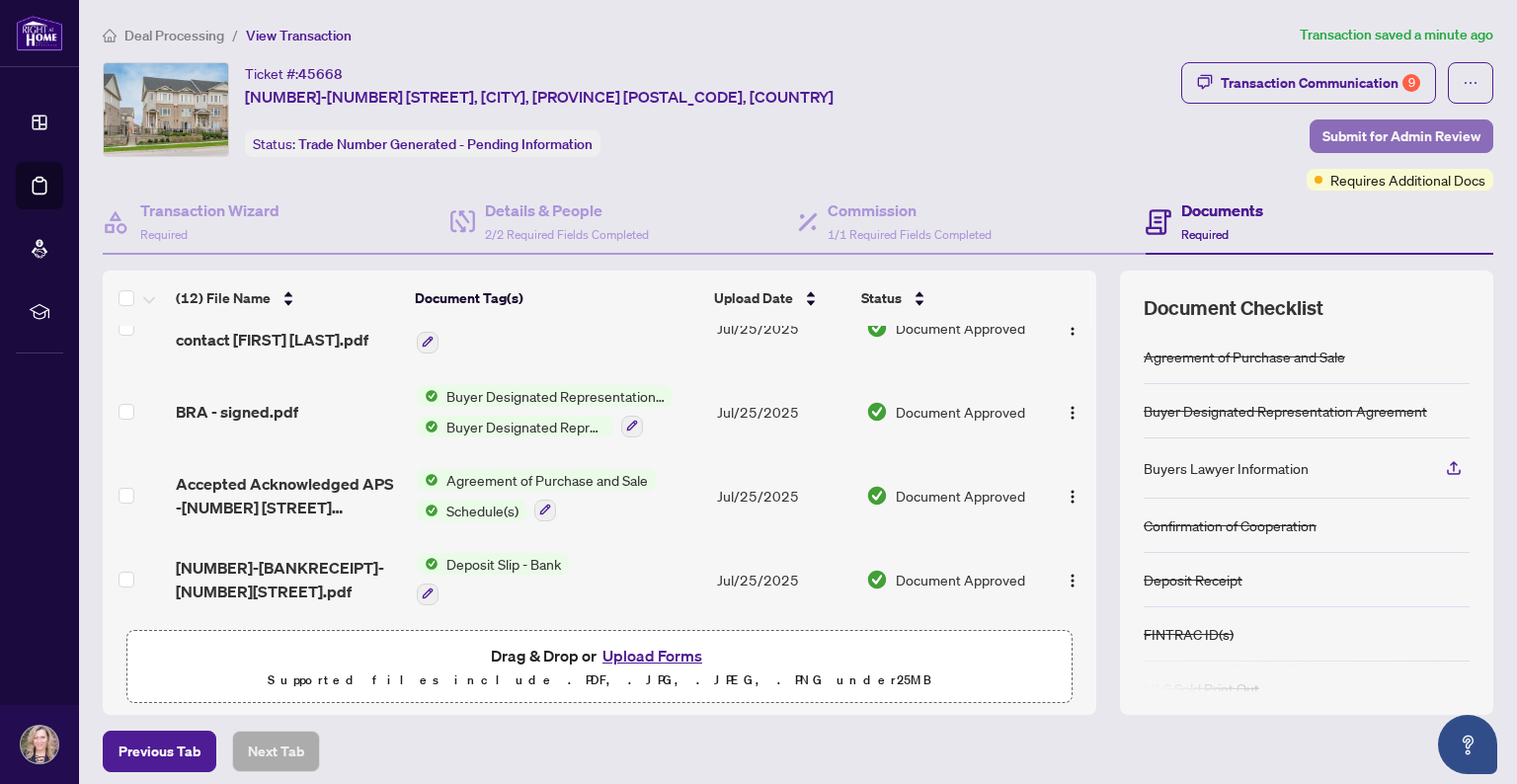 click on "Submit for Admin Review" at bounding box center (1401, 136) 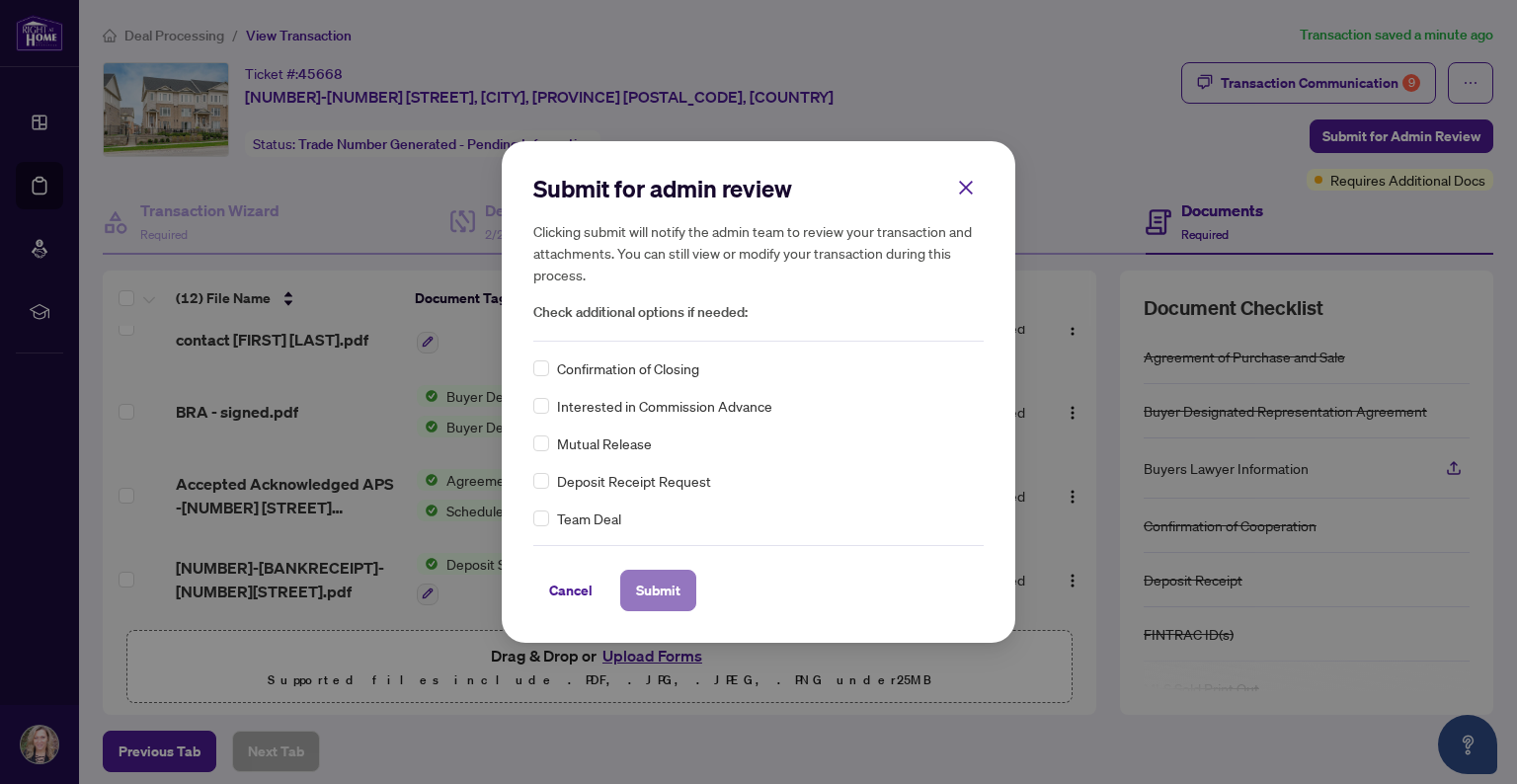 click on "Submit" at bounding box center [658, 590] 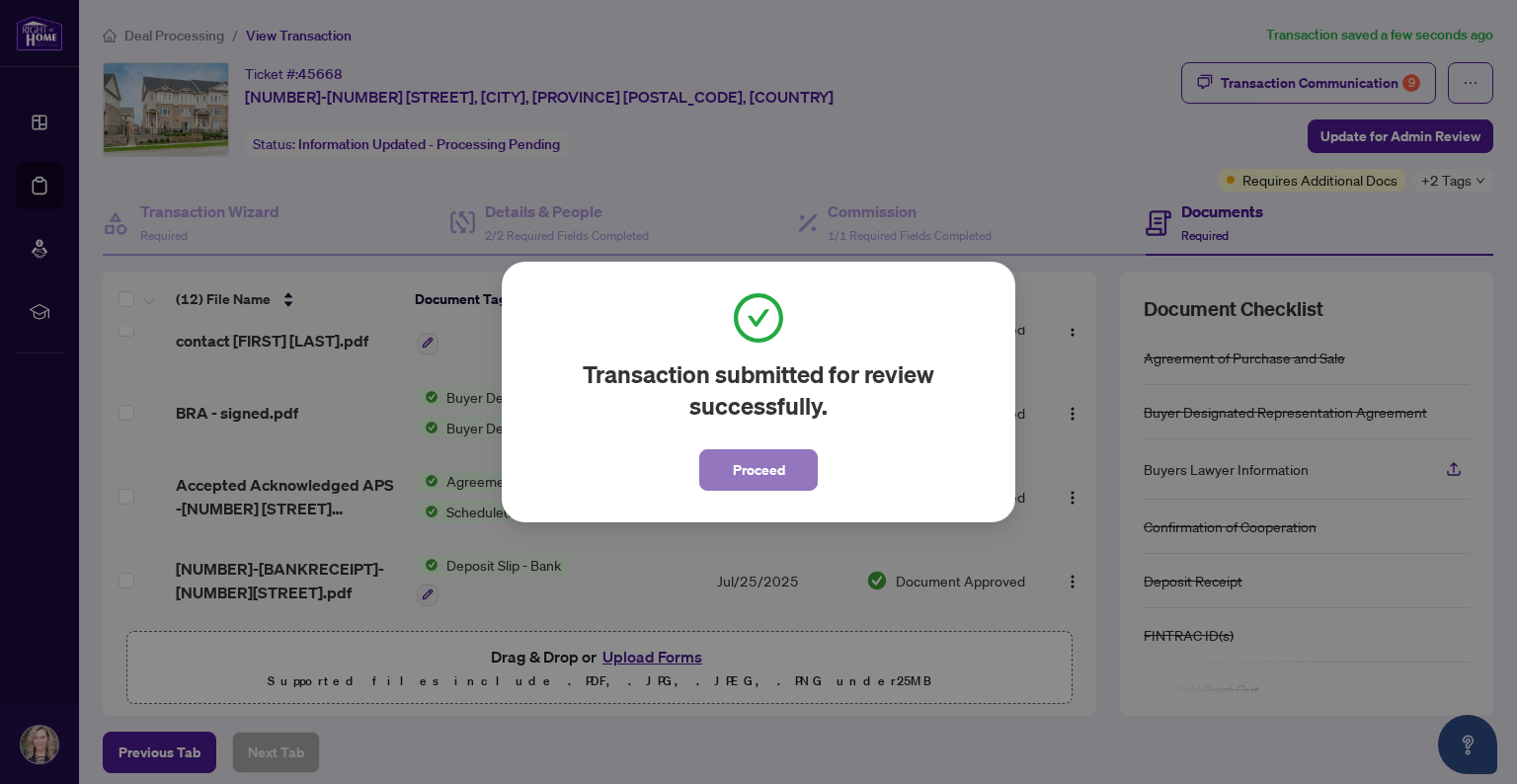 click on "Proceed" at bounding box center [758, 470] 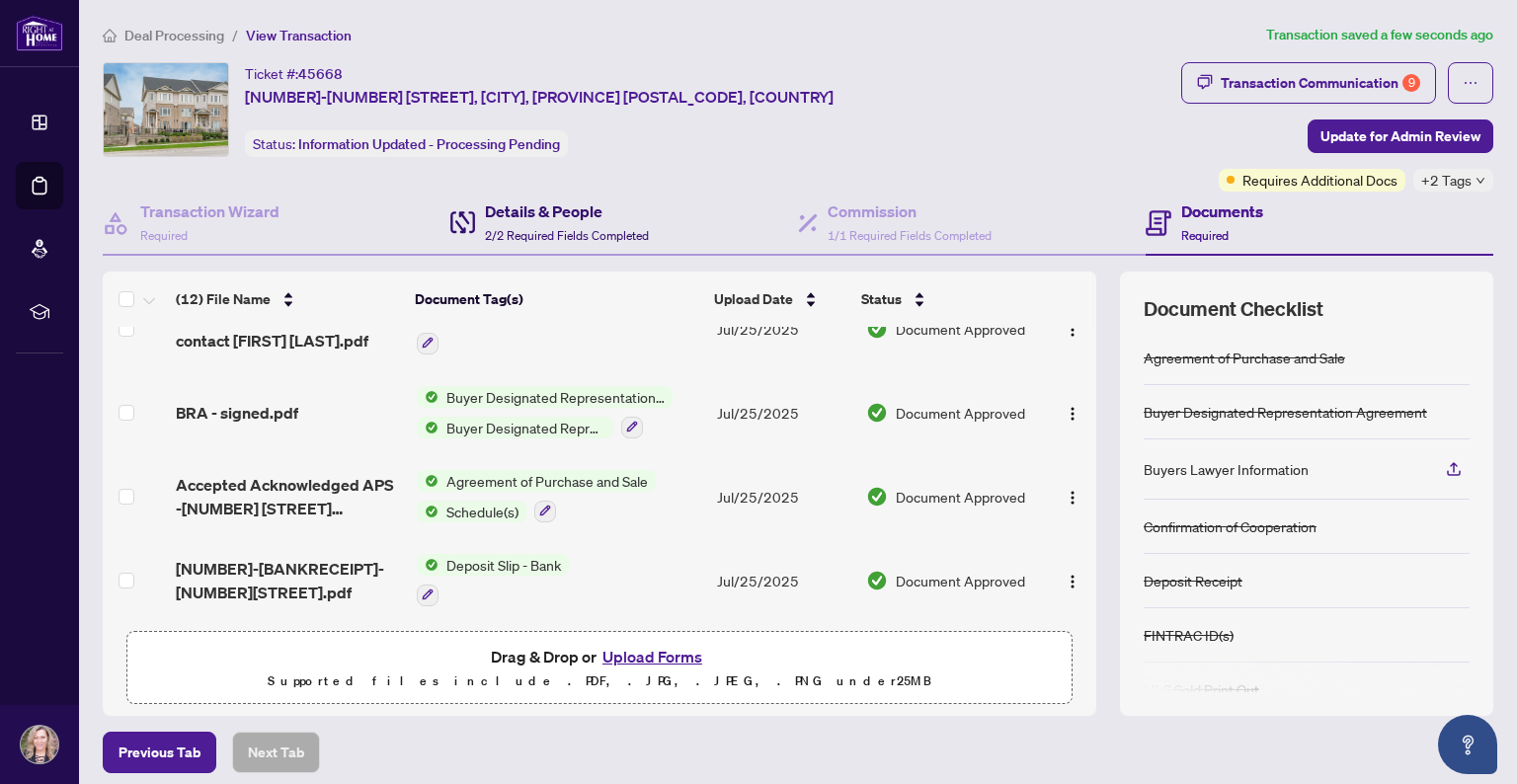 click on "Details & People" at bounding box center [567, 211] 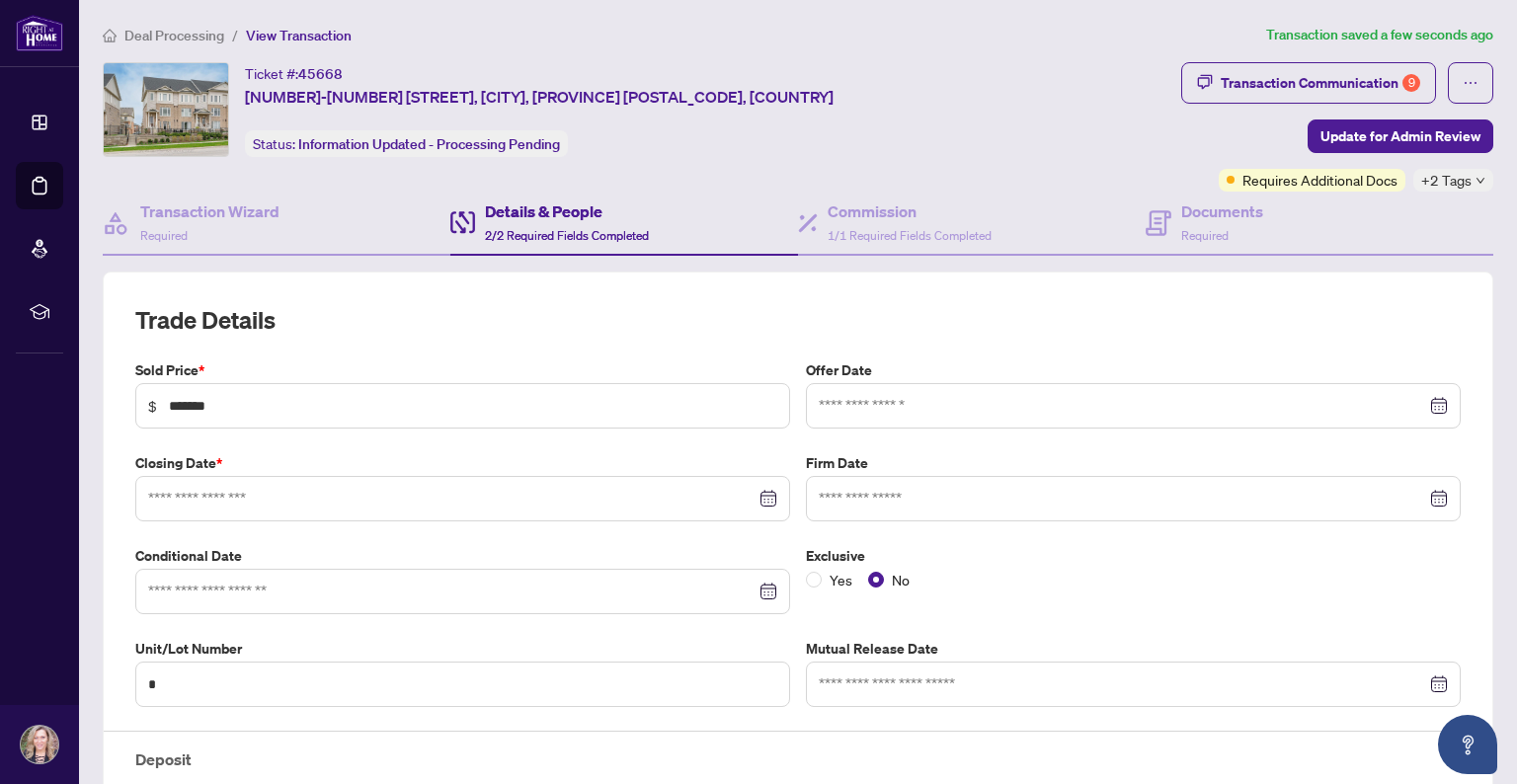 type on "**********" 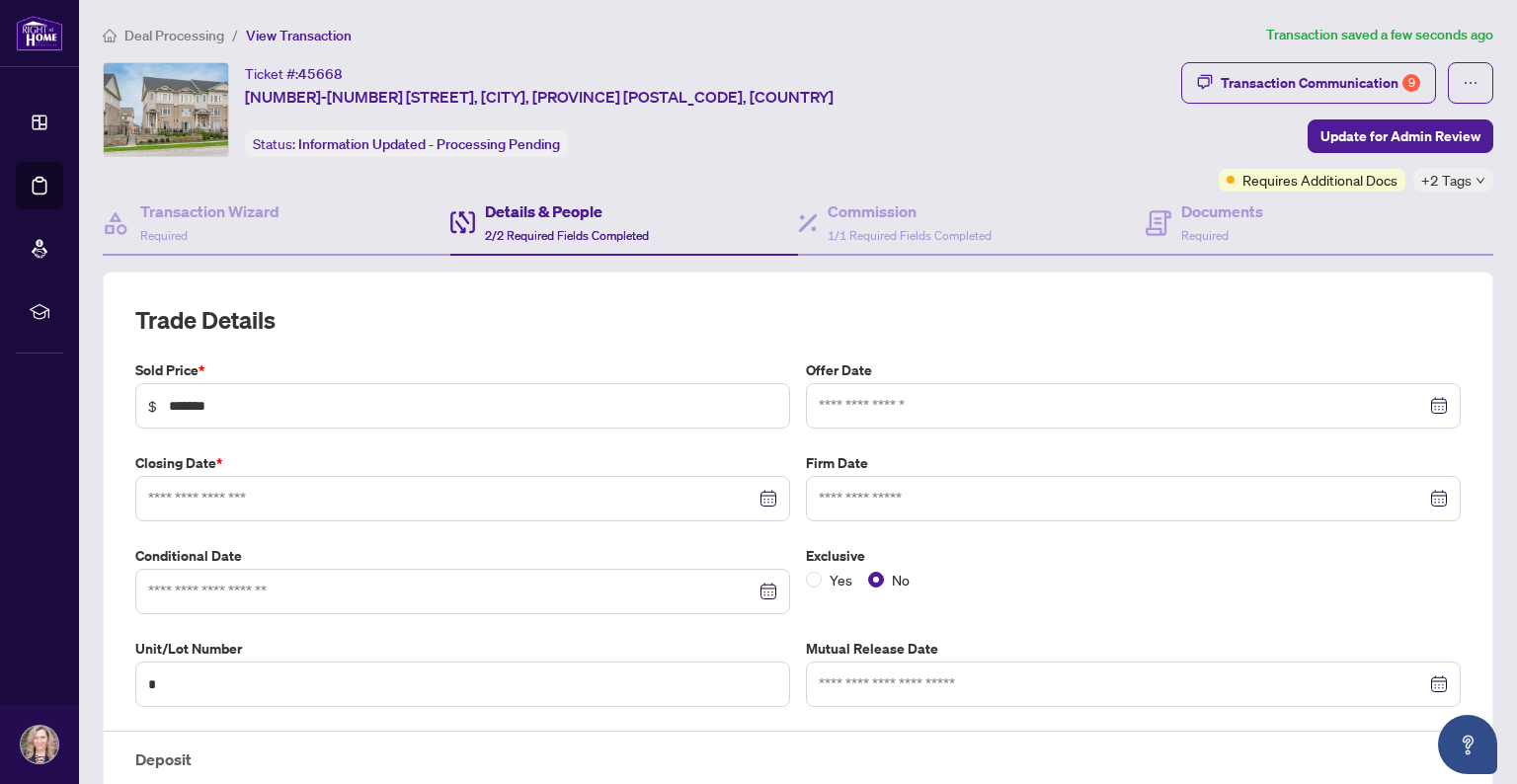type on "**********" 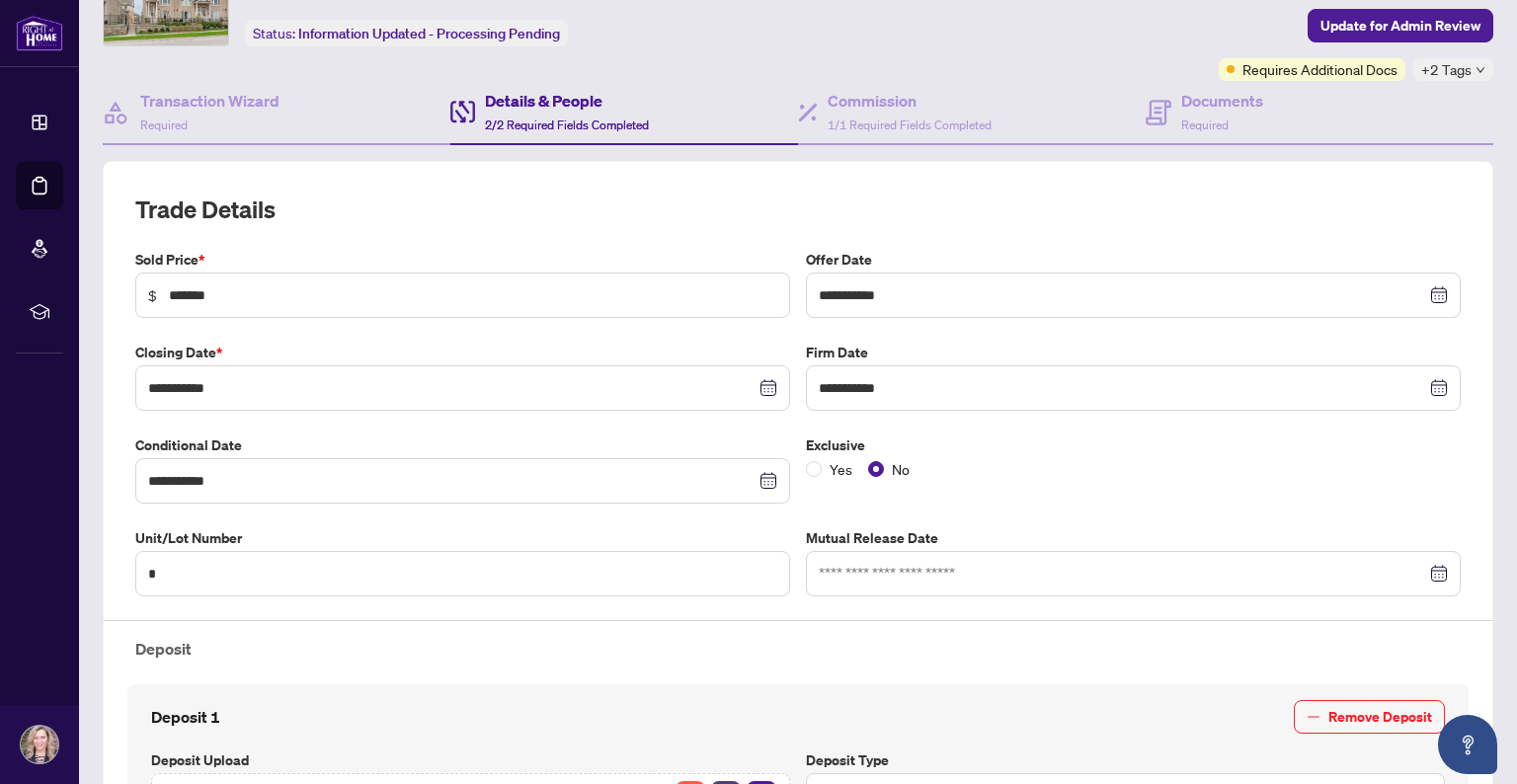 scroll, scrollTop: 0, scrollLeft: 0, axis: both 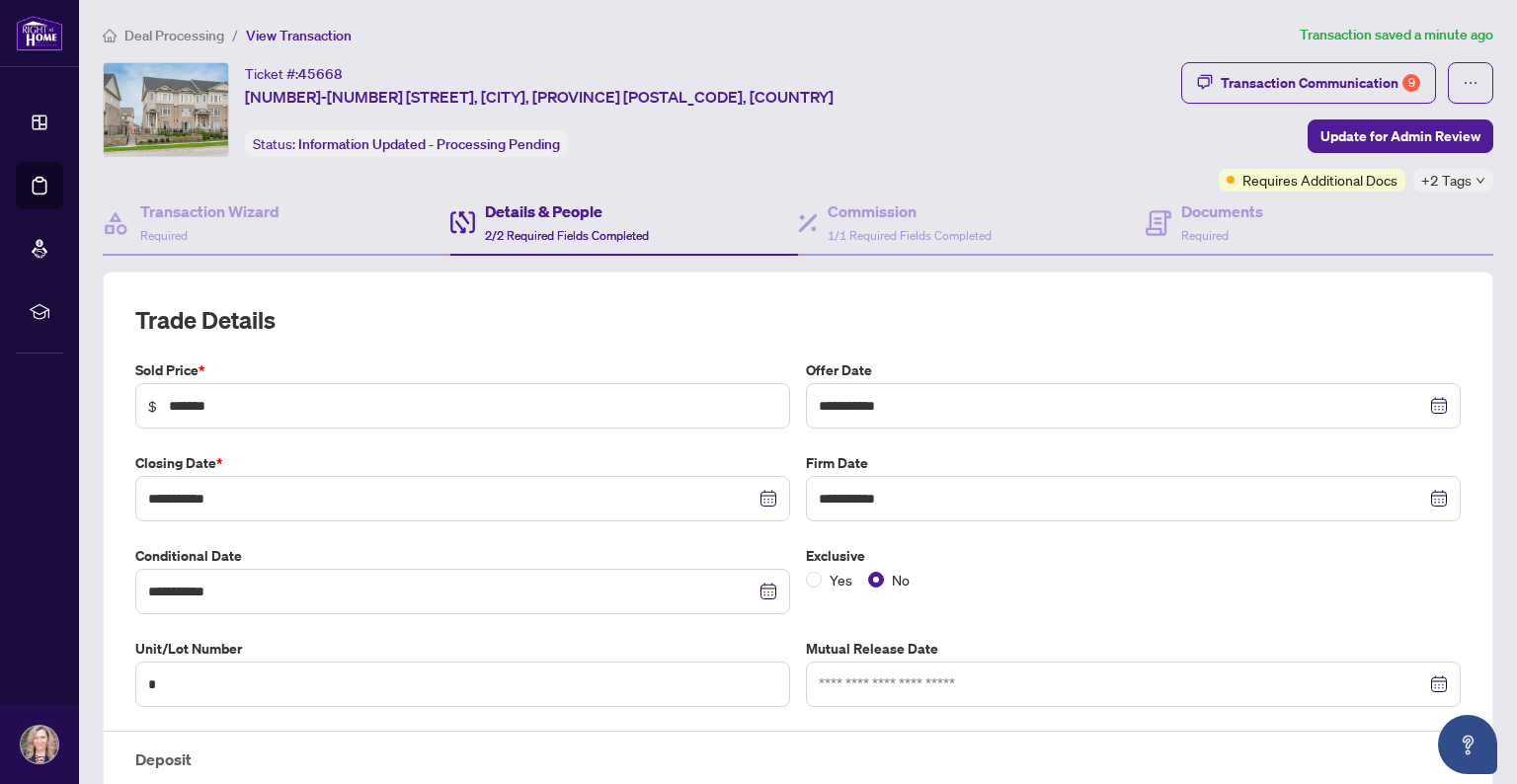 click on "Deal Processing" at bounding box center [174, 36] 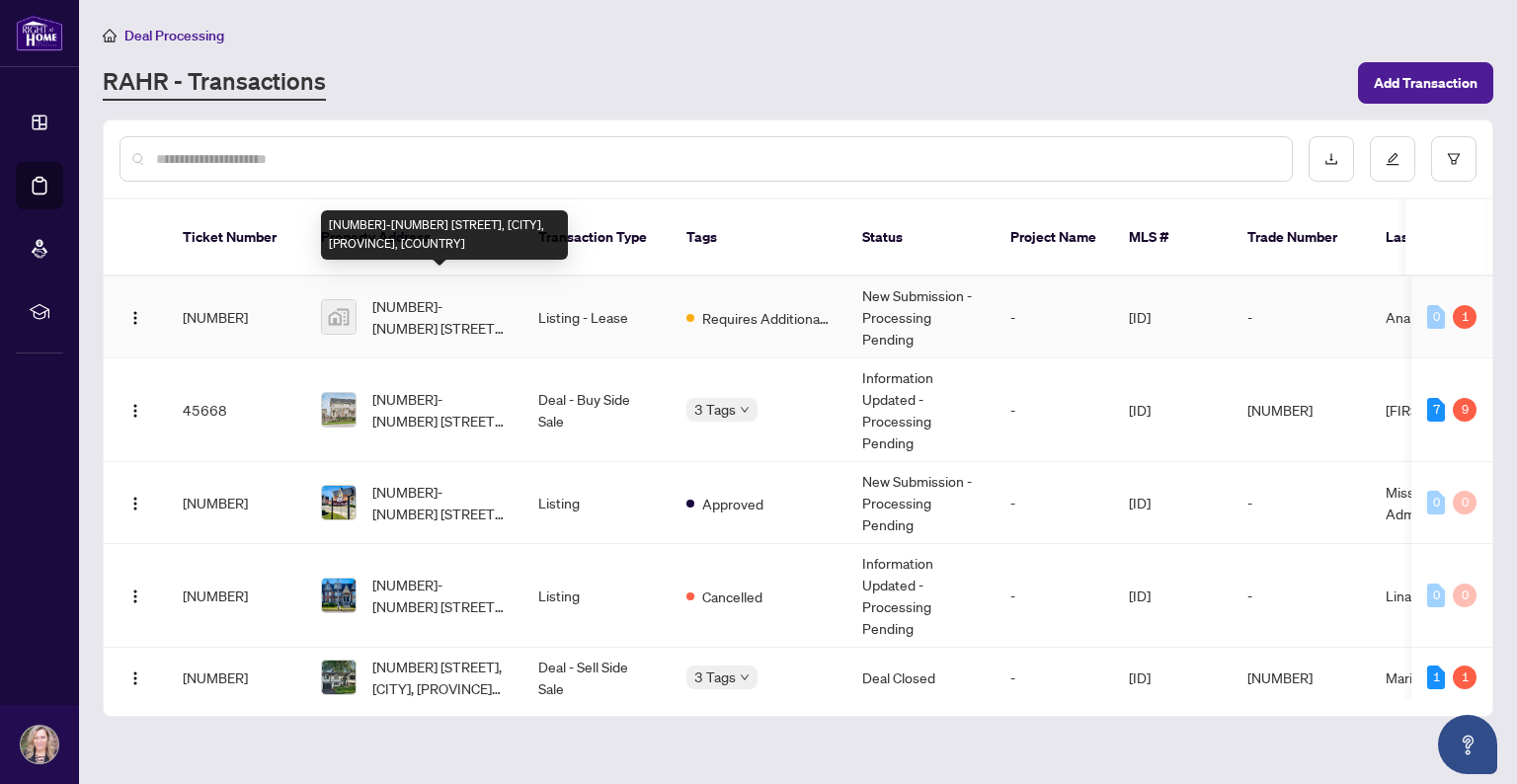 click on "[NUMBER]-[NUMBER] [STREET], [CITY], [PROVINCE], [COUNTRY]" at bounding box center [439, 317] 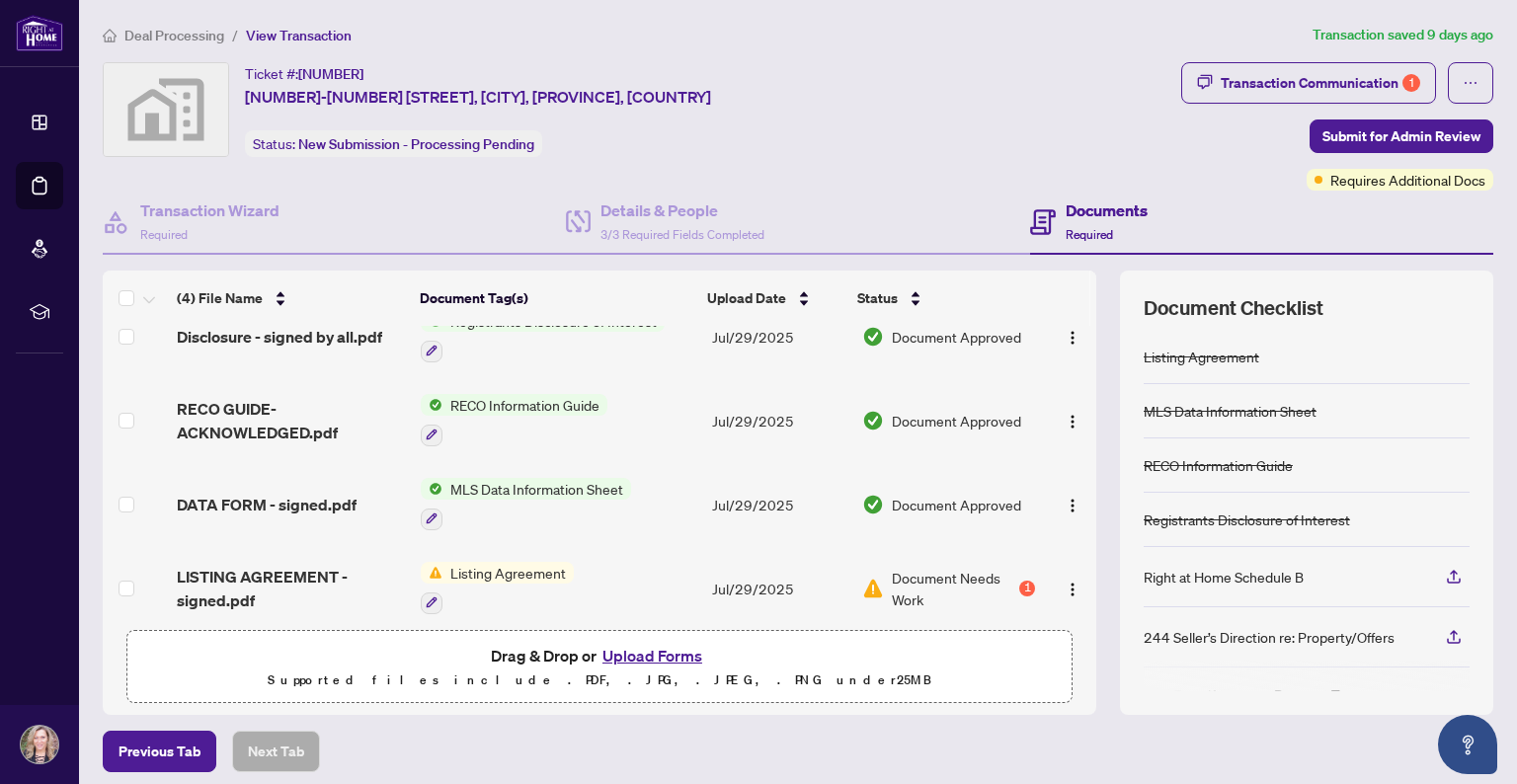 scroll, scrollTop: 44, scrollLeft: 0, axis: vertical 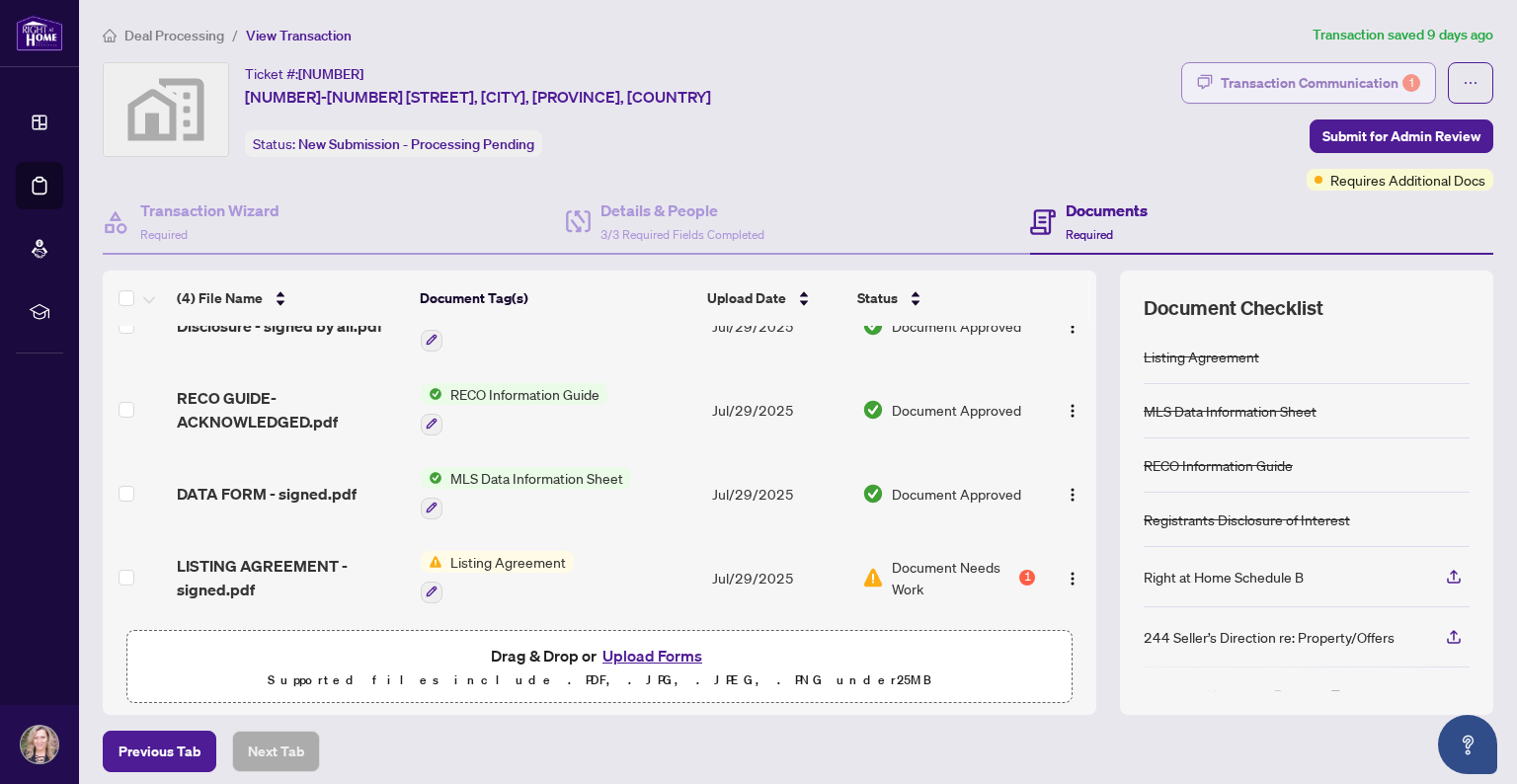 click on "Transaction Communication 1" at bounding box center [1320, 83] 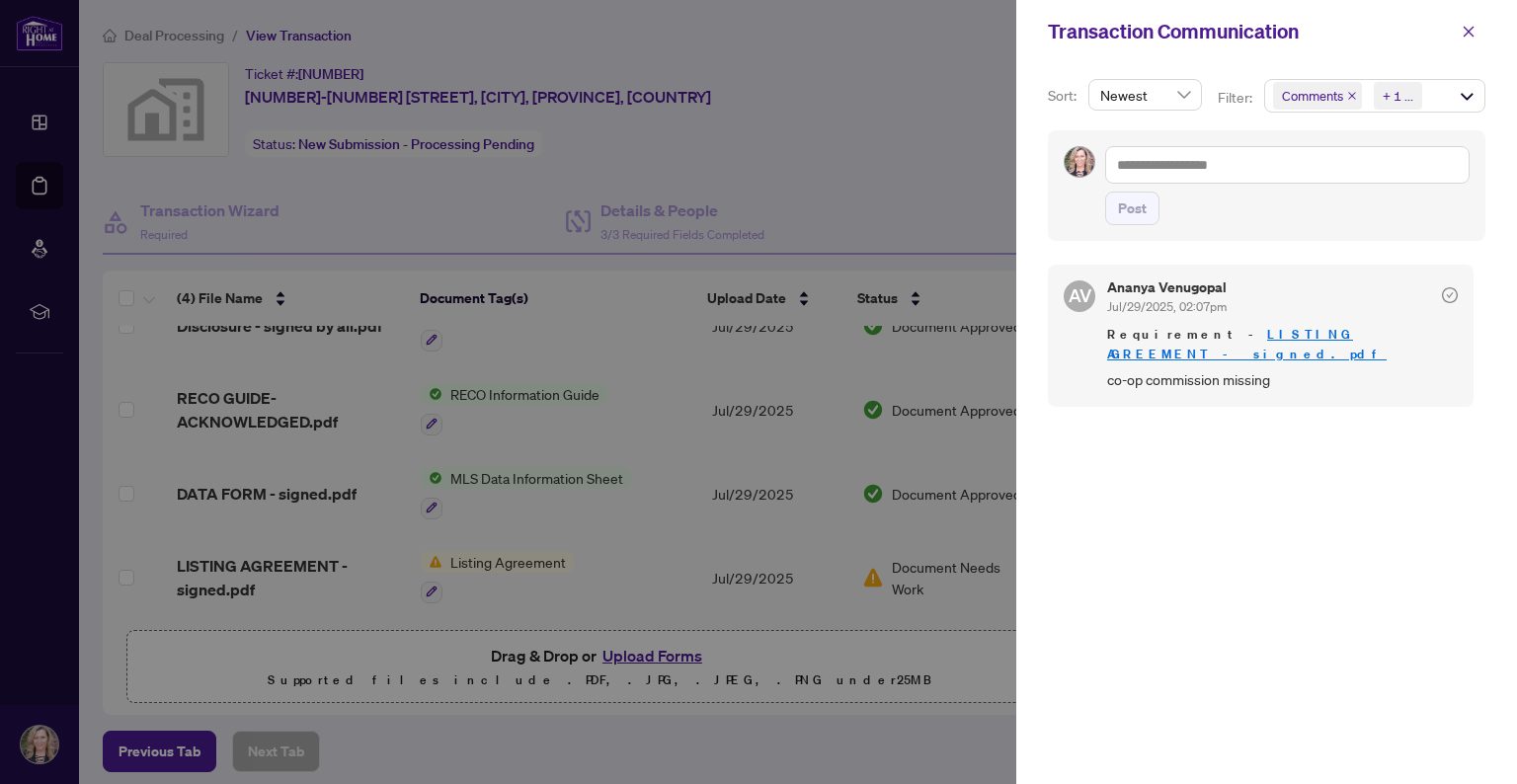 click on "LISTING AGREEMENT - signed.pdf" at bounding box center [1246, 344] 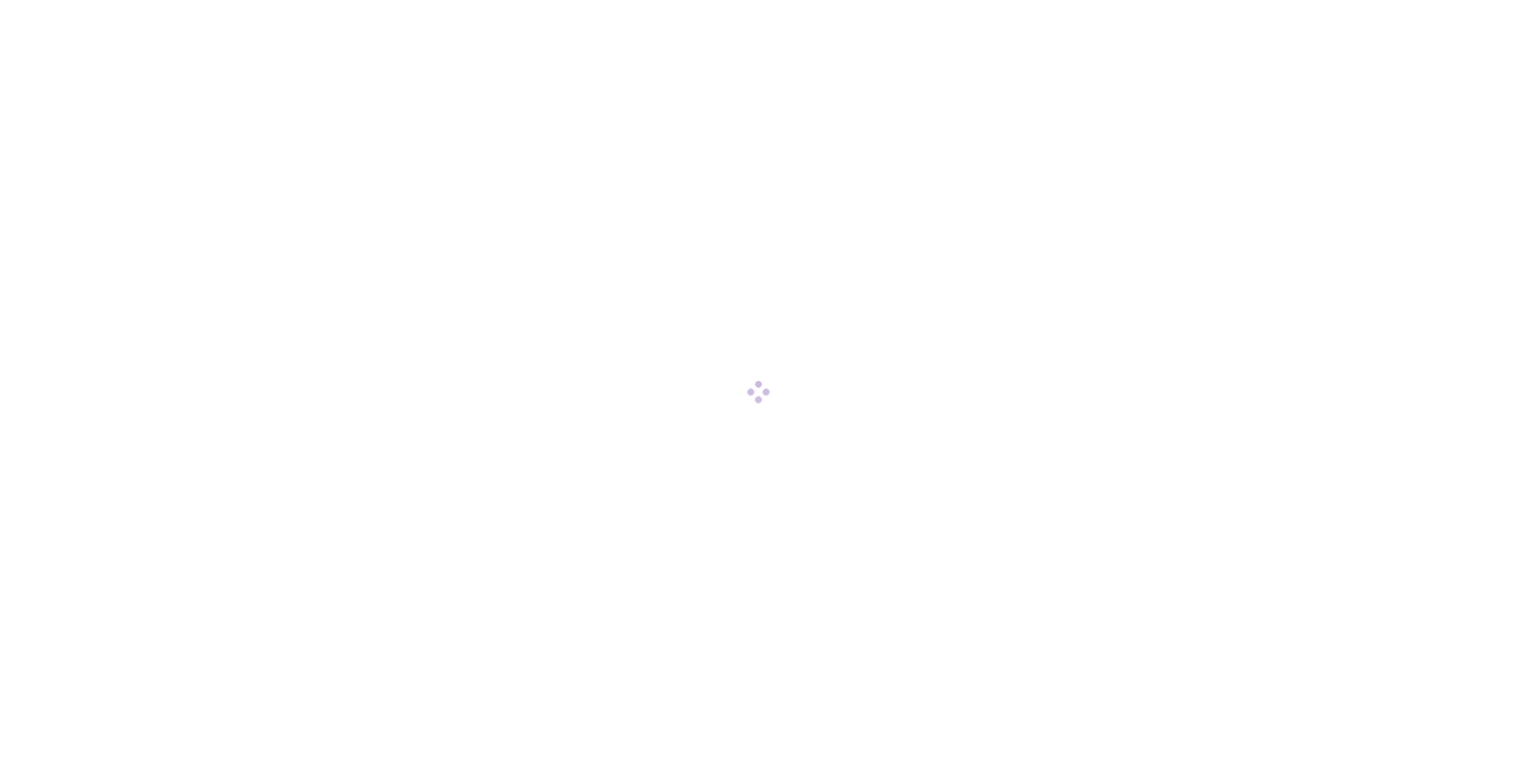 scroll, scrollTop: 0, scrollLeft: 0, axis: both 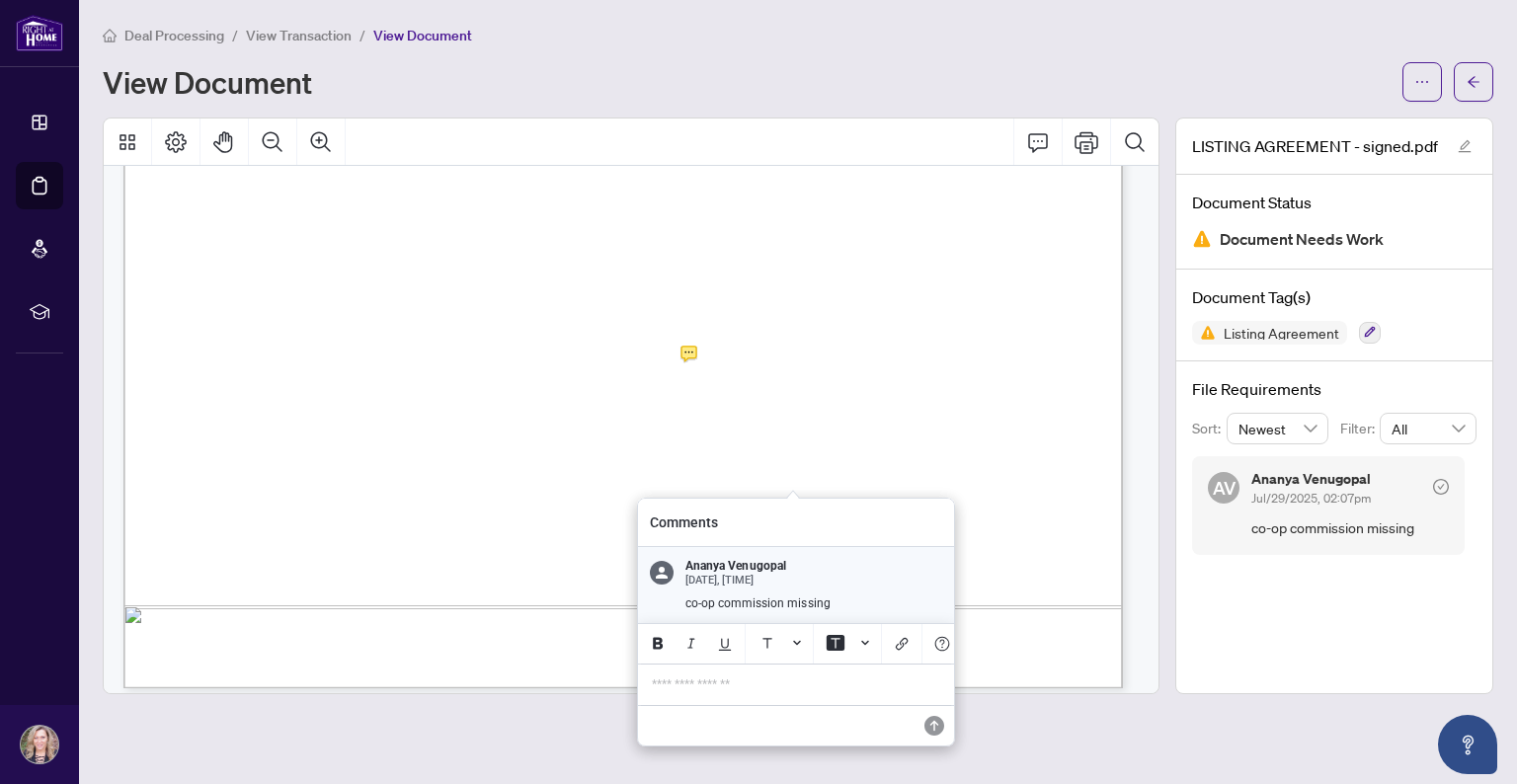 click on "**********" at bounding box center (796, 684) 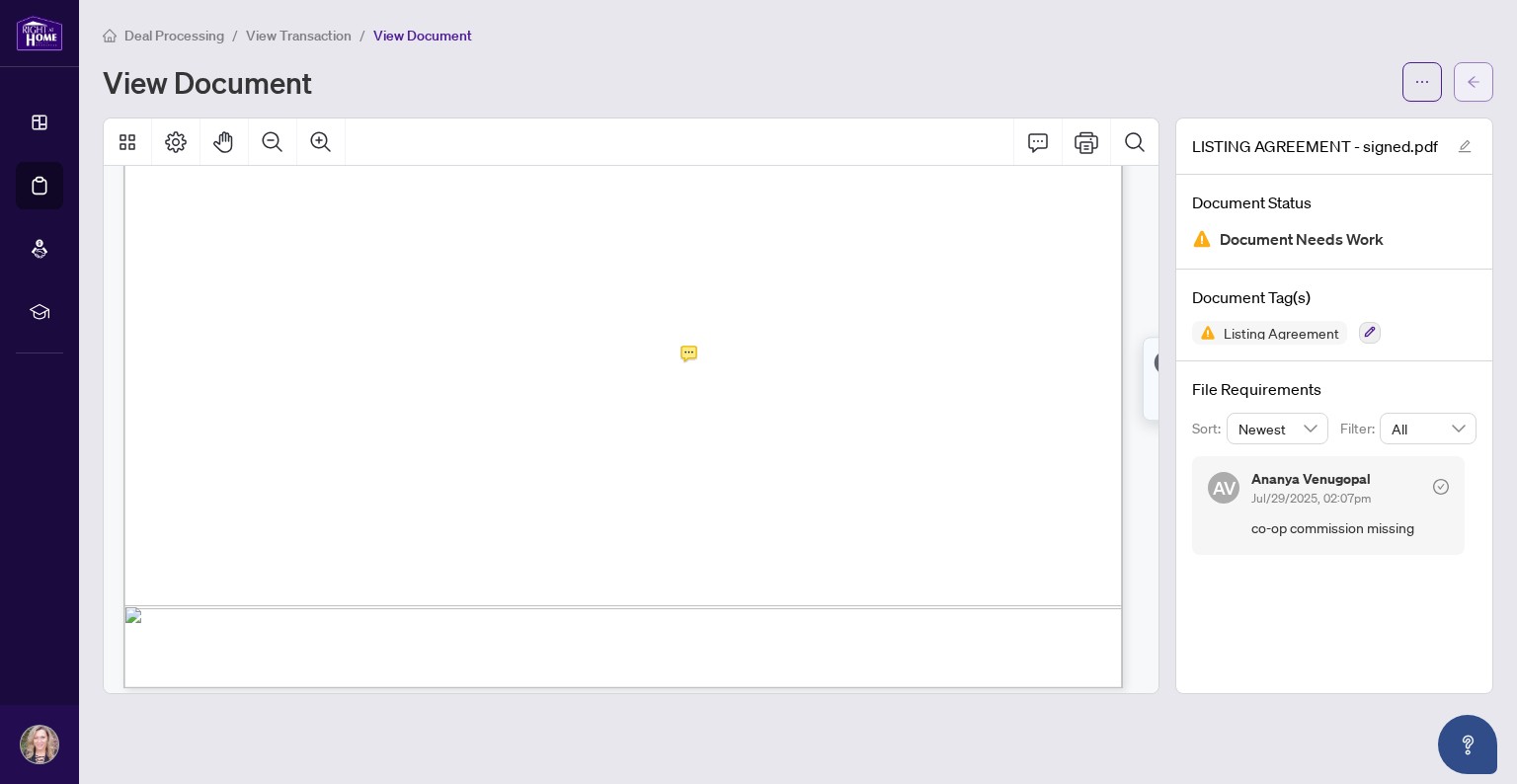 click at bounding box center (1474, 82) 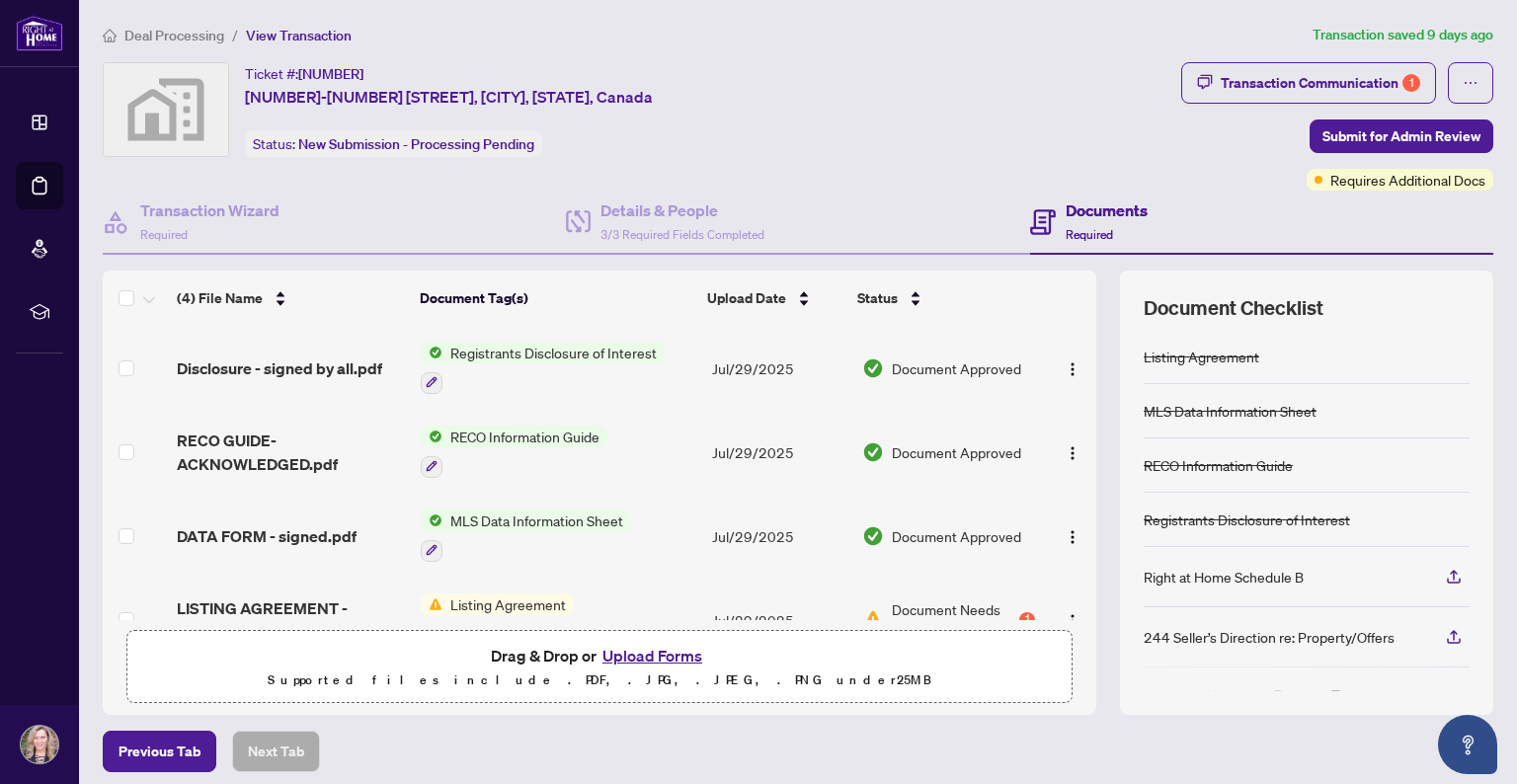 scroll, scrollTop: 44, scrollLeft: 0, axis: vertical 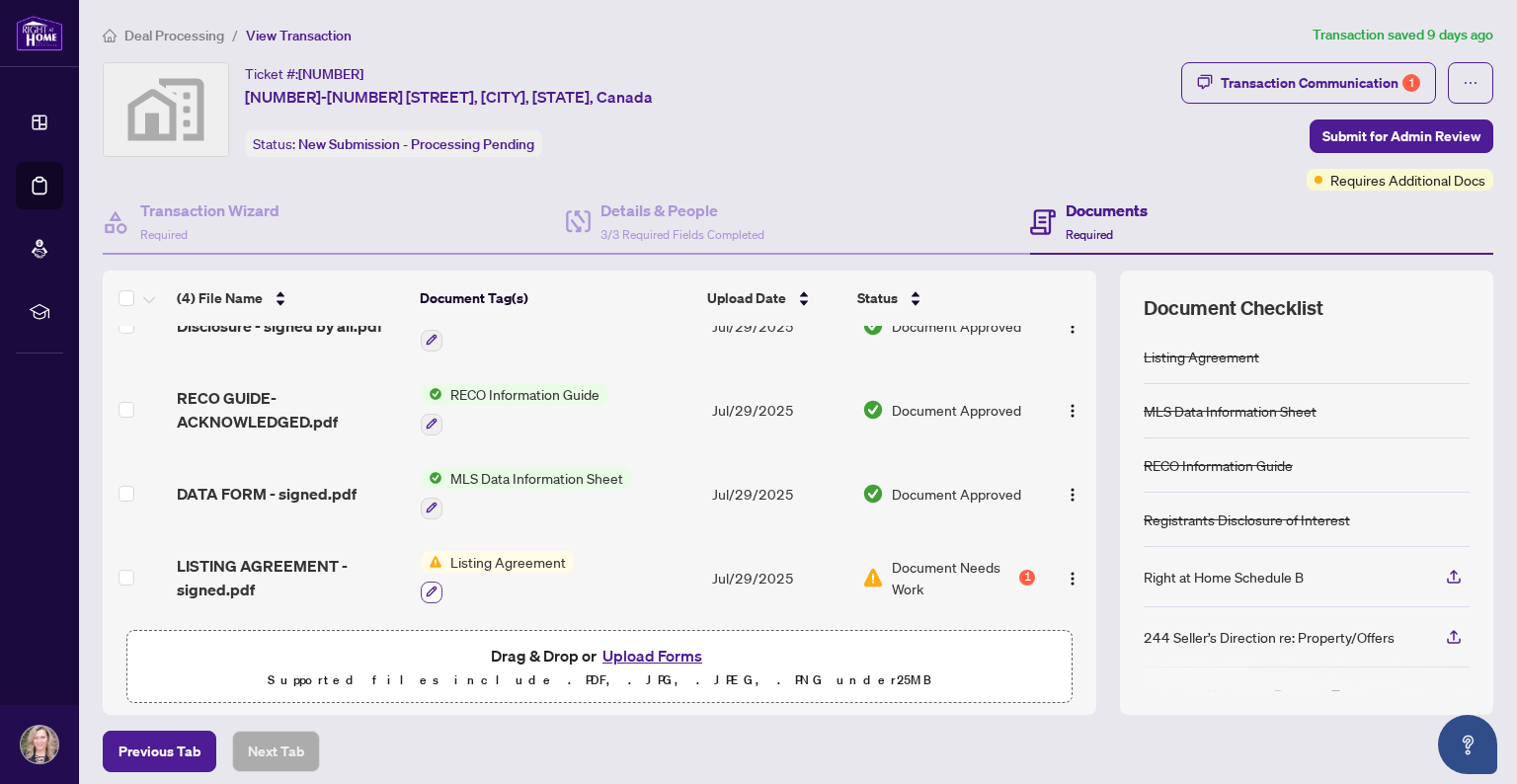click 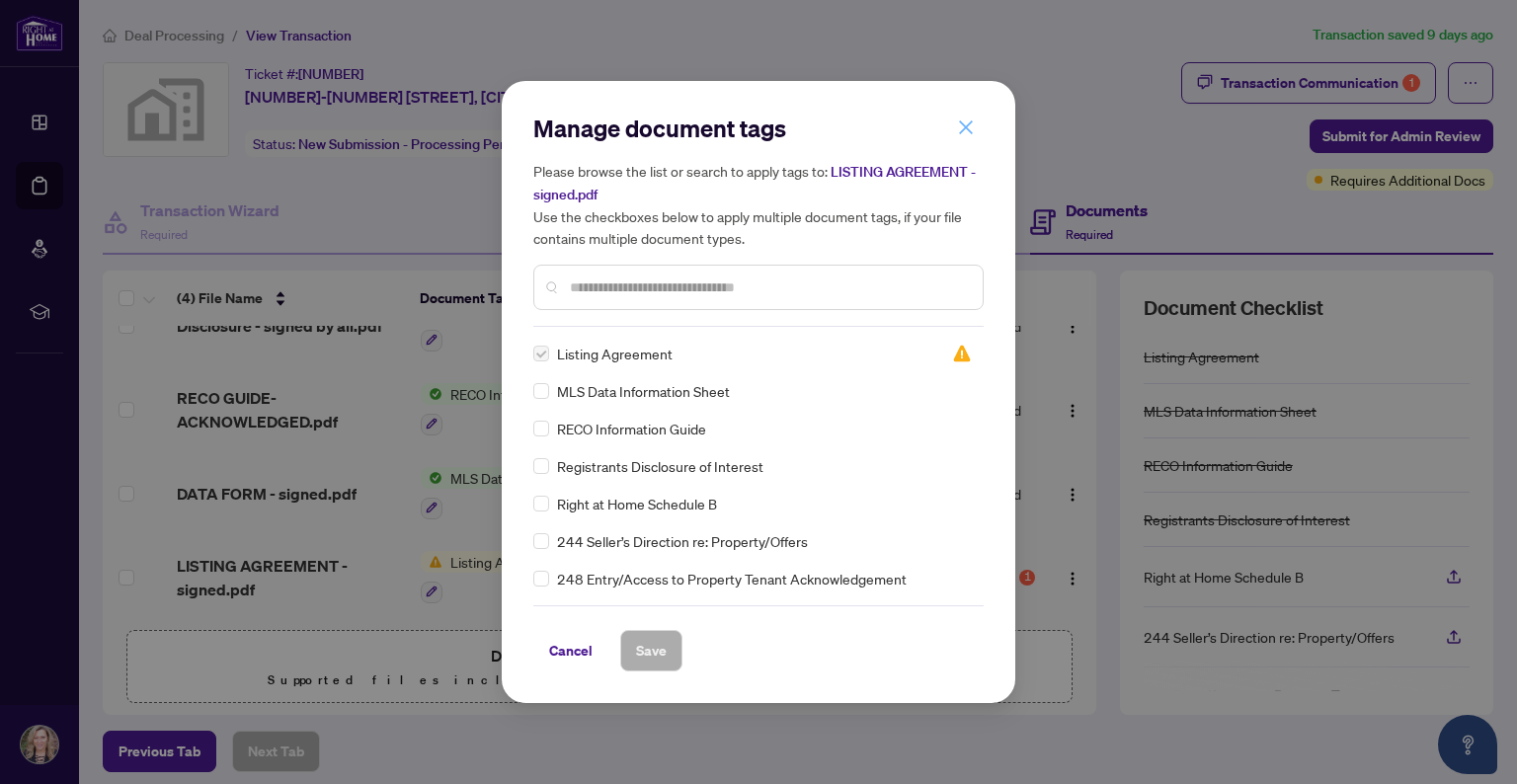 click 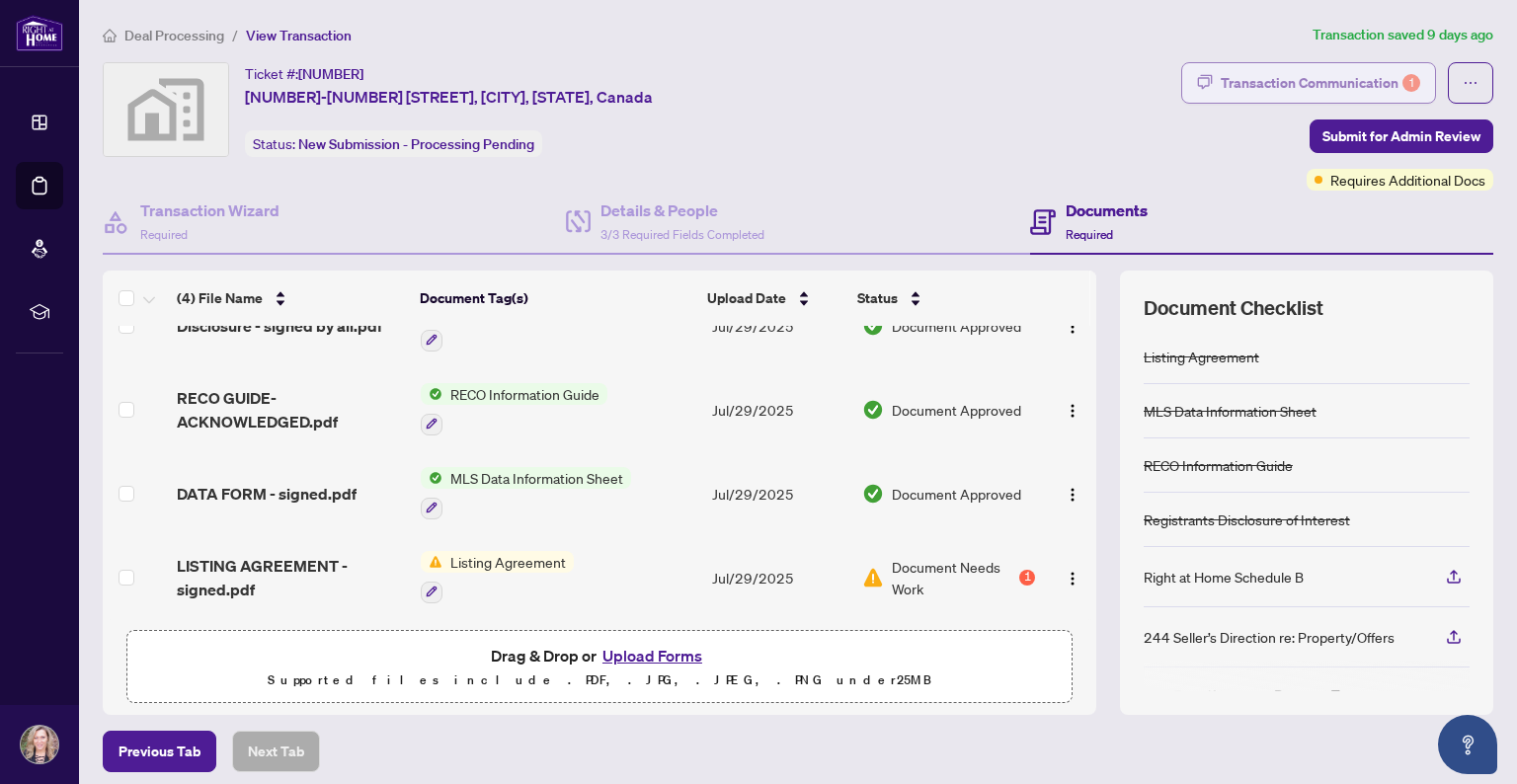 click on "Transaction Communication 1" at bounding box center (1320, 83) 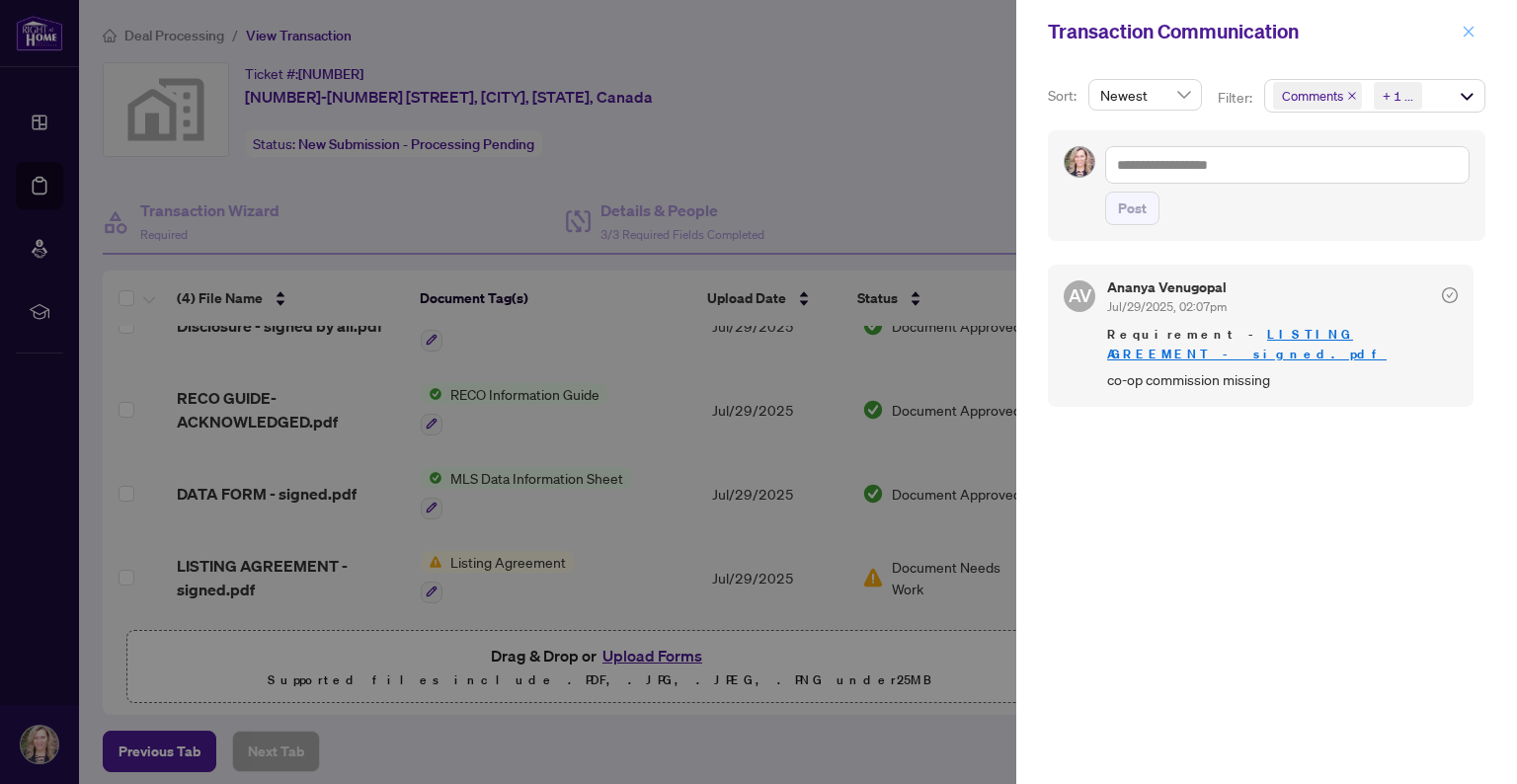 click 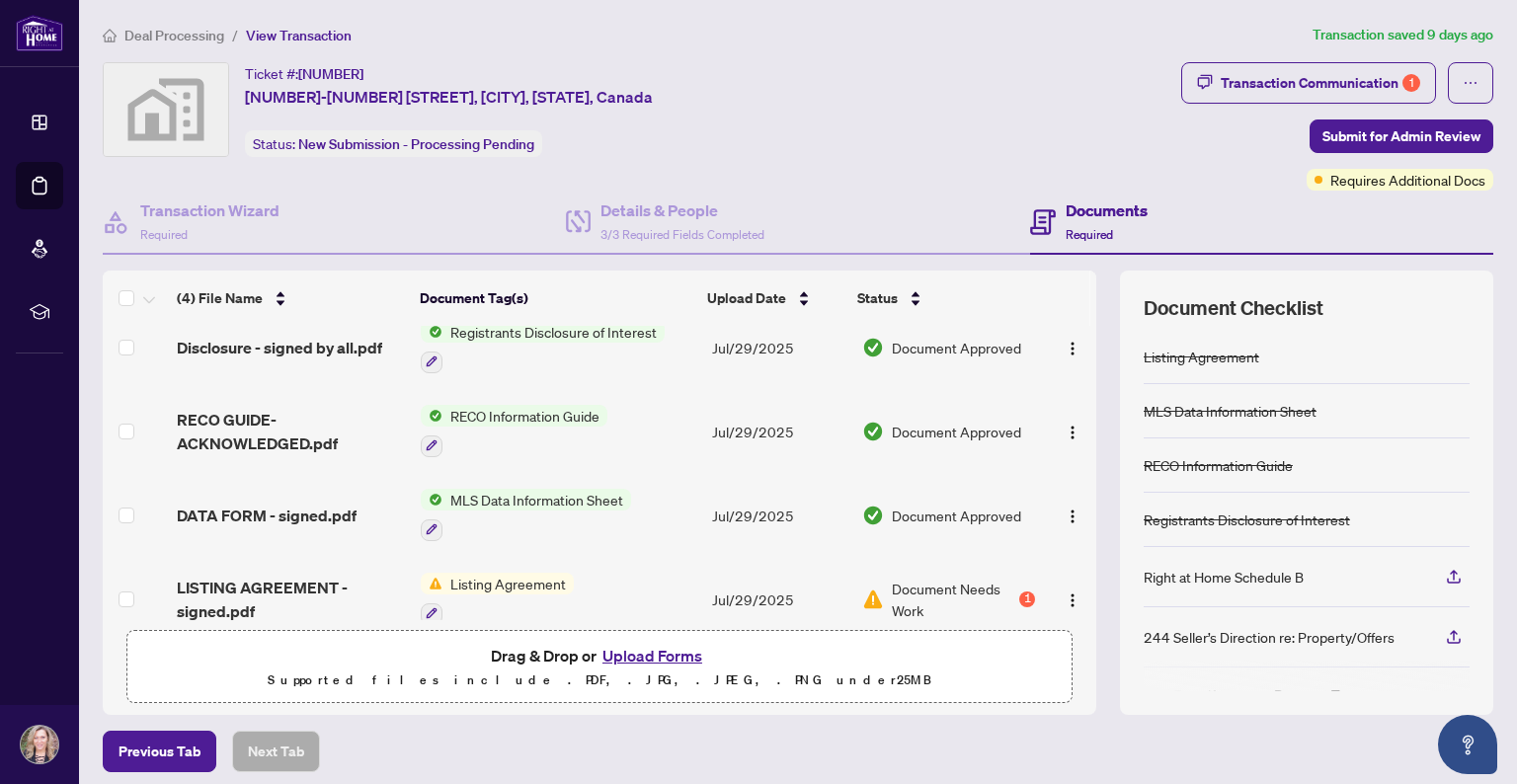 scroll, scrollTop: 0, scrollLeft: 0, axis: both 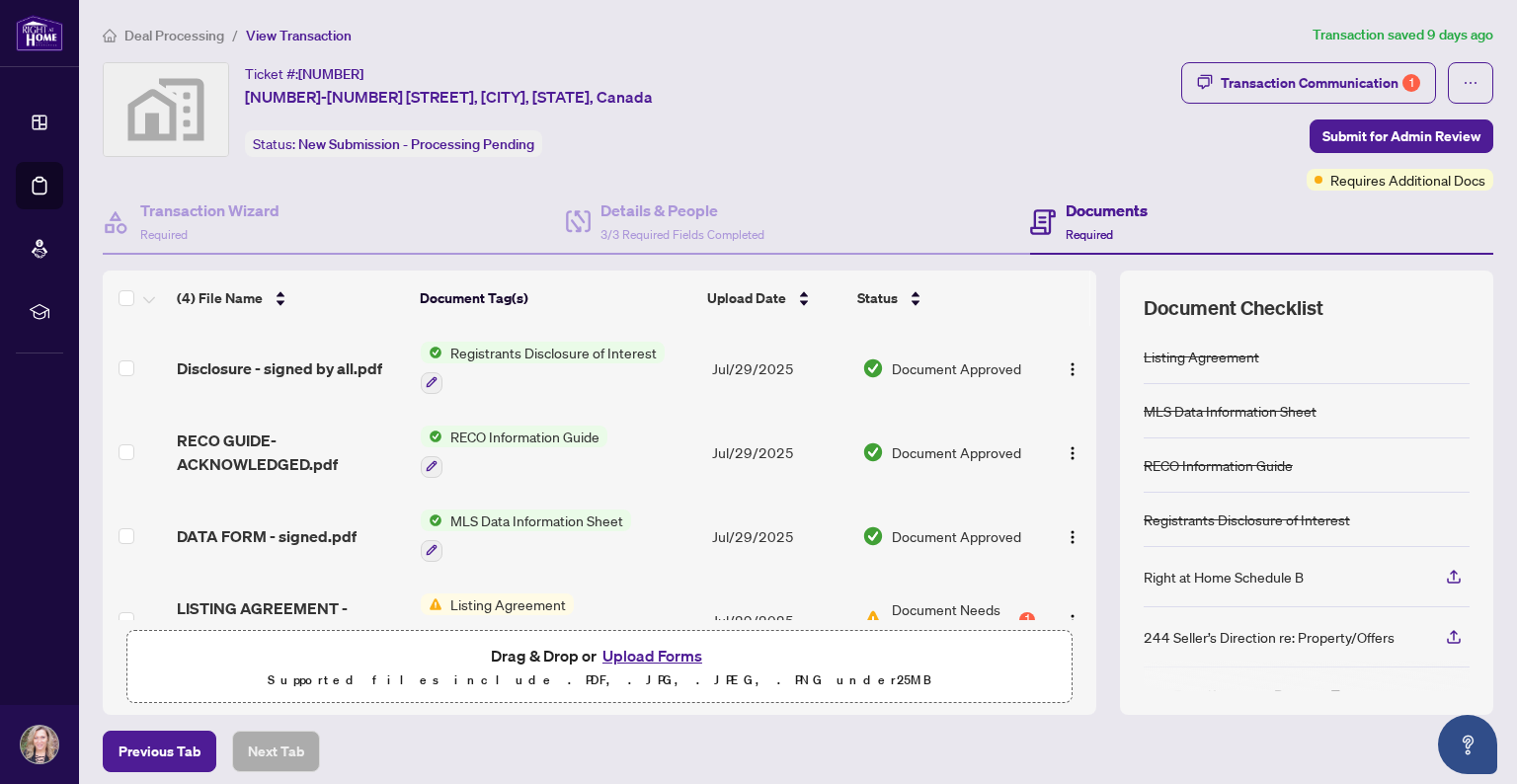 click on "Deal Processing" at bounding box center (174, 36) 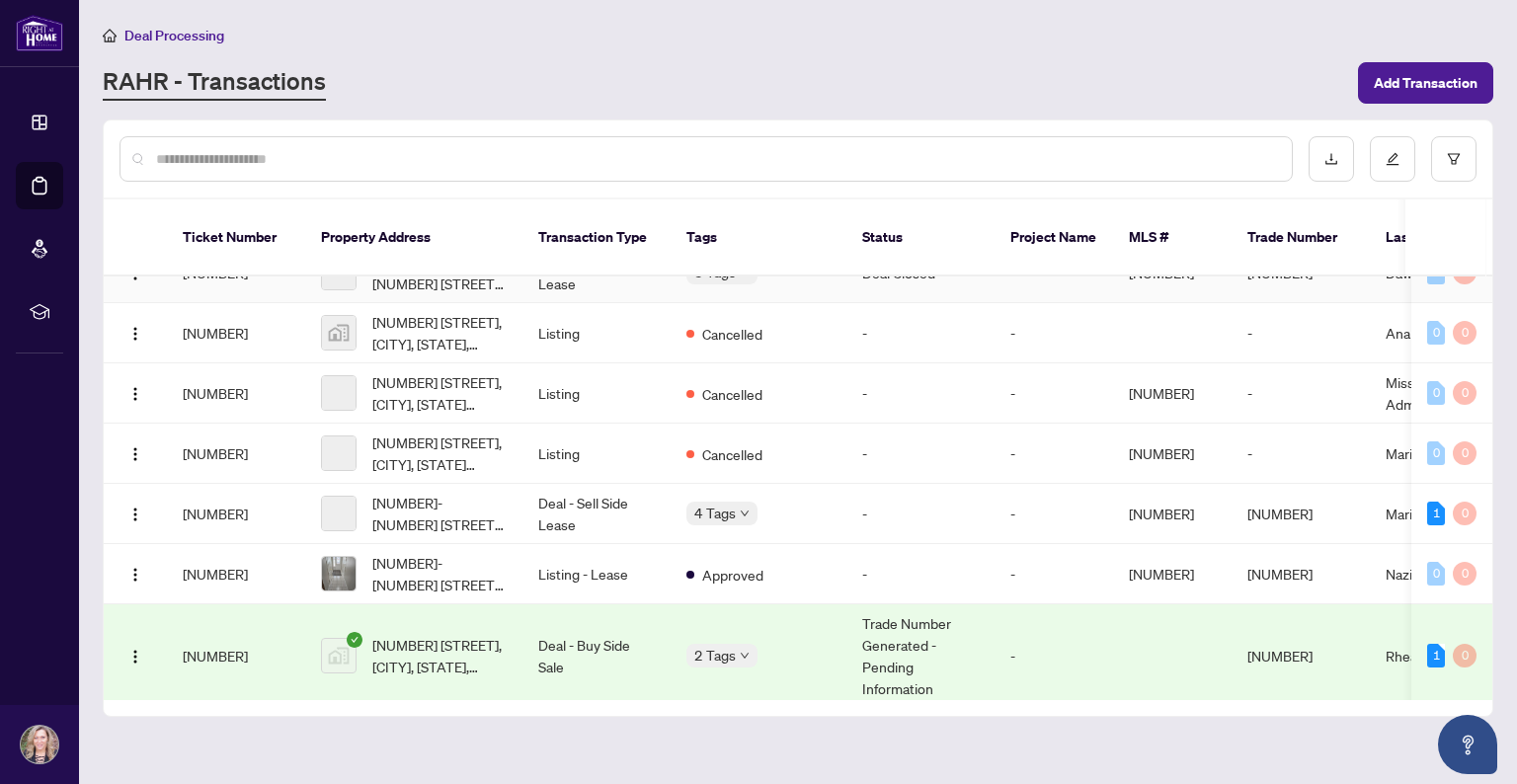 scroll, scrollTop: 923, scrollLeft: 0, axis: vertical 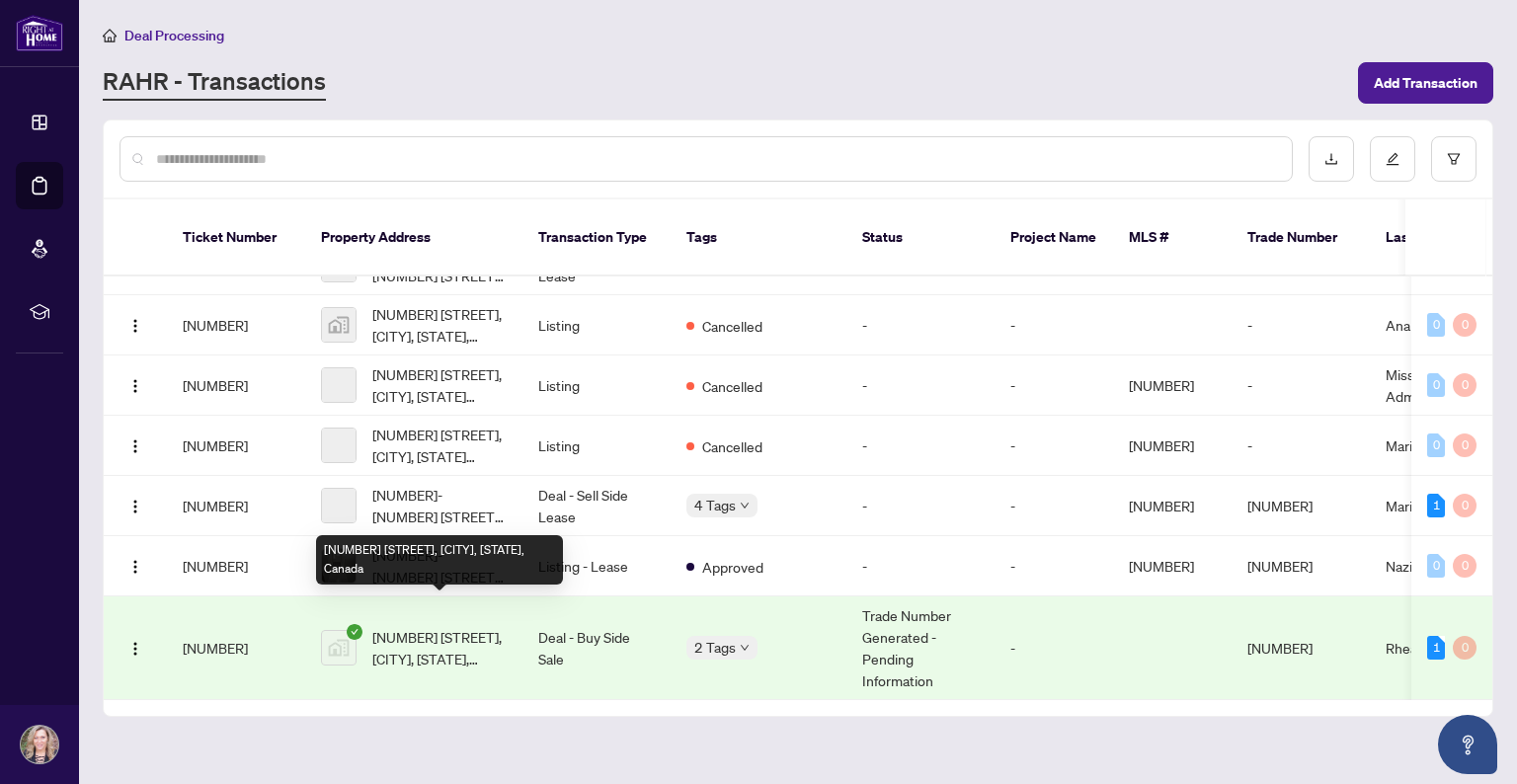click on "[NUMBER] [STREET], [CITY], [PROVINCE], [COUNTRY]" at bounding box center (439, 648) 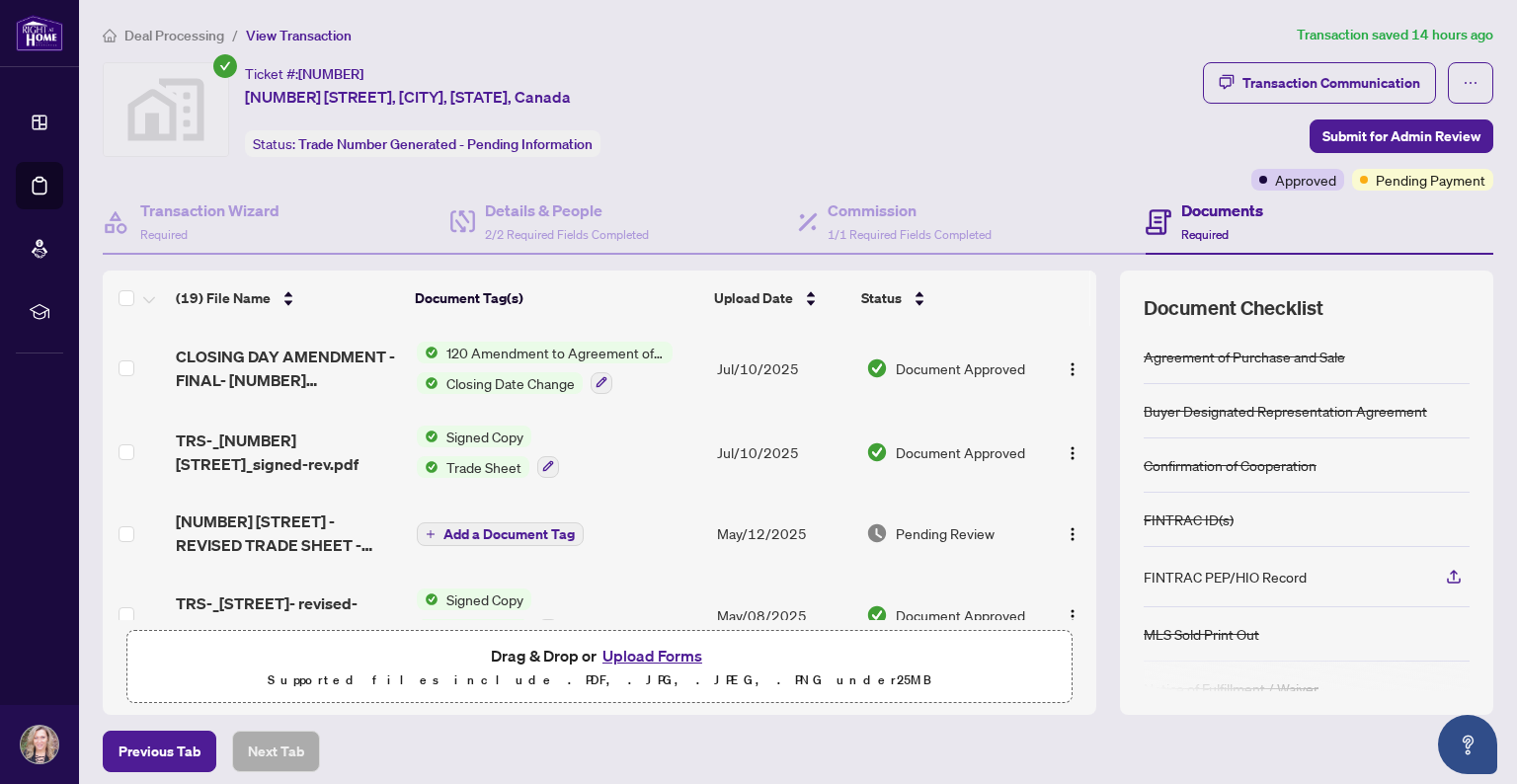scroll, scrollTop: 197, scrollLeft: 0, axis: vertical 